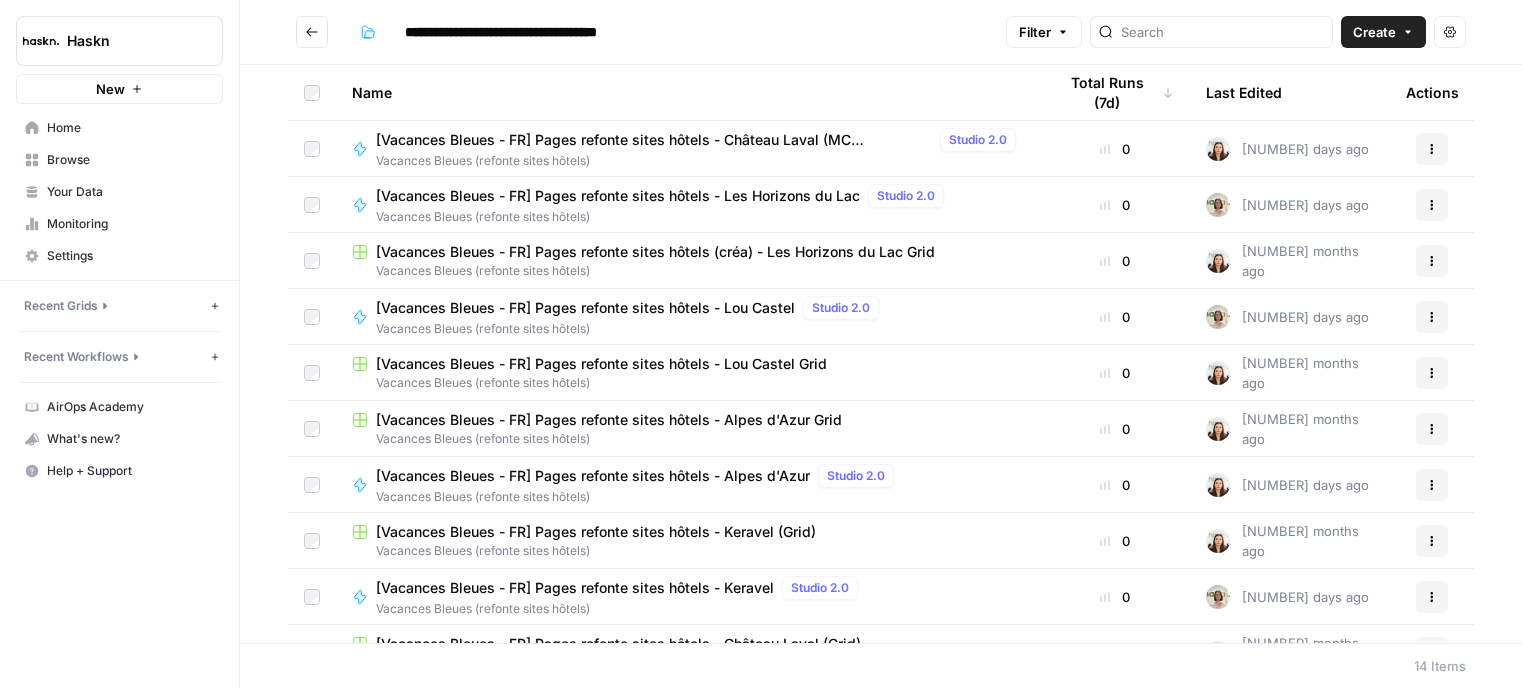 scroll, scrollTop: 0, scrollLeft: 0, axis: both 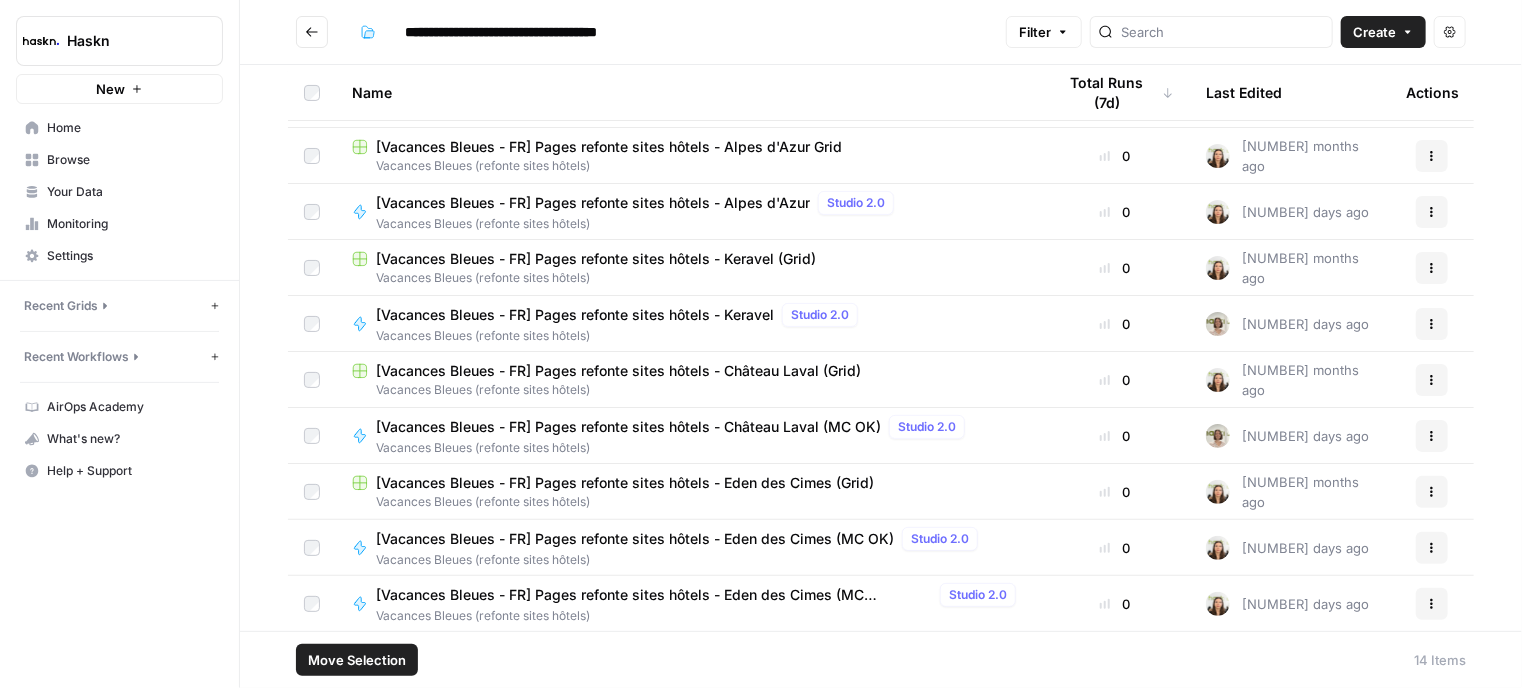 click on "Move Selection" at bounding box center (357, 660) 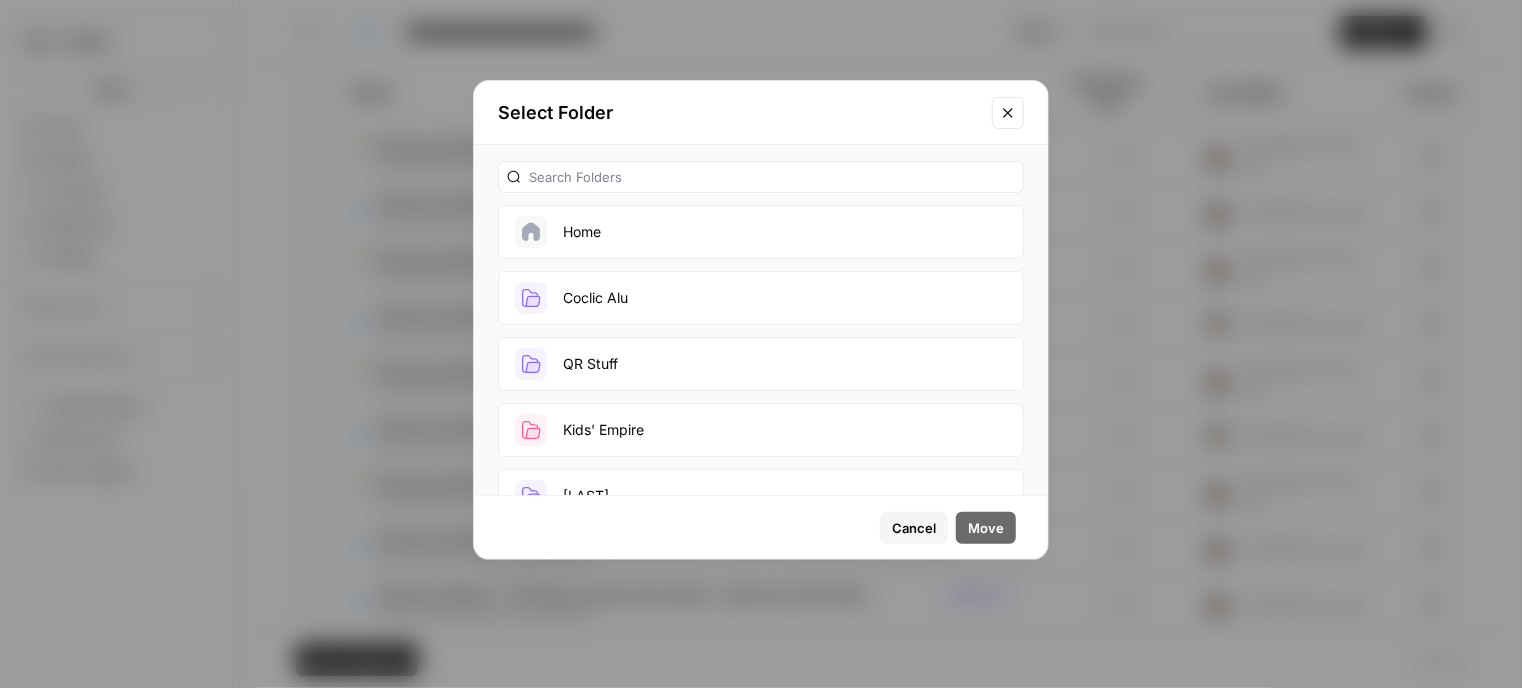 click on "Cancel" at bounding box center (914, 528) 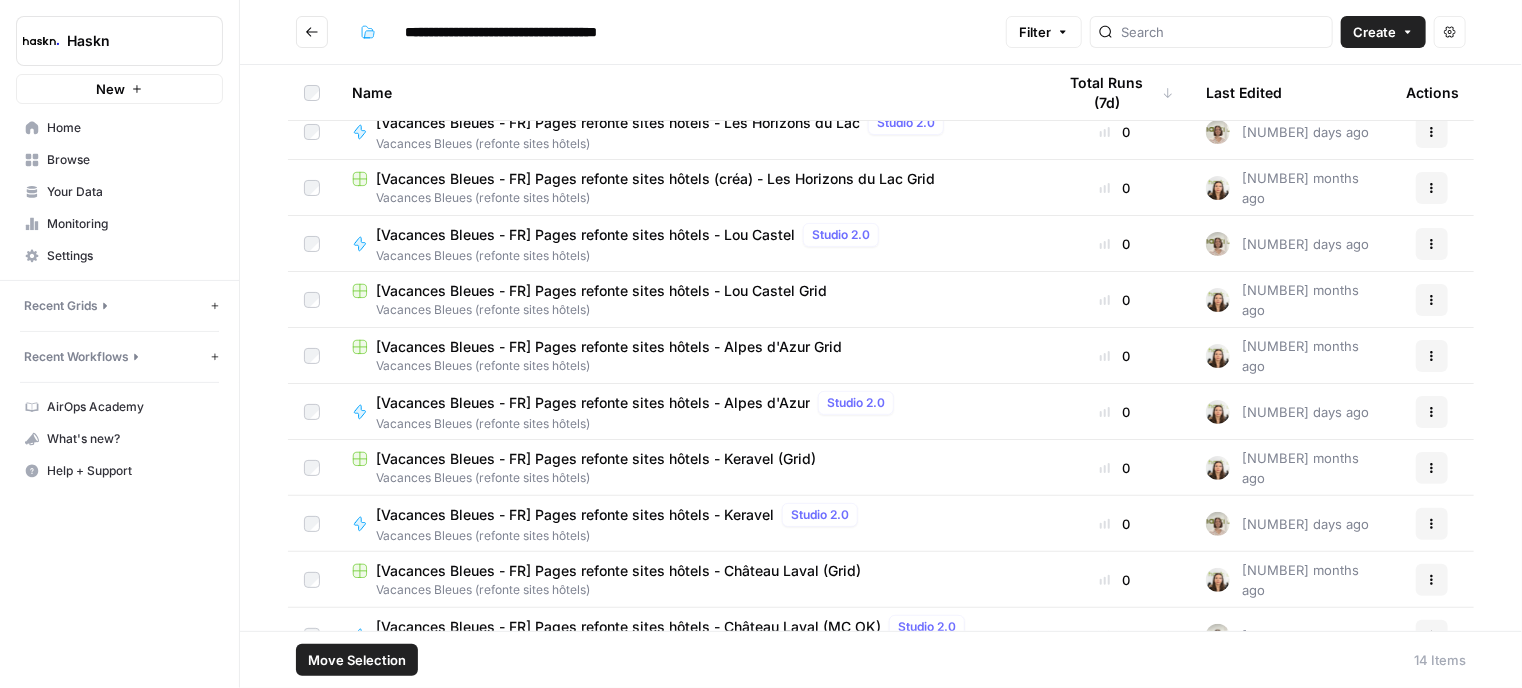scroll, scrollTop: 0, scrollLeft: 0, axis: both 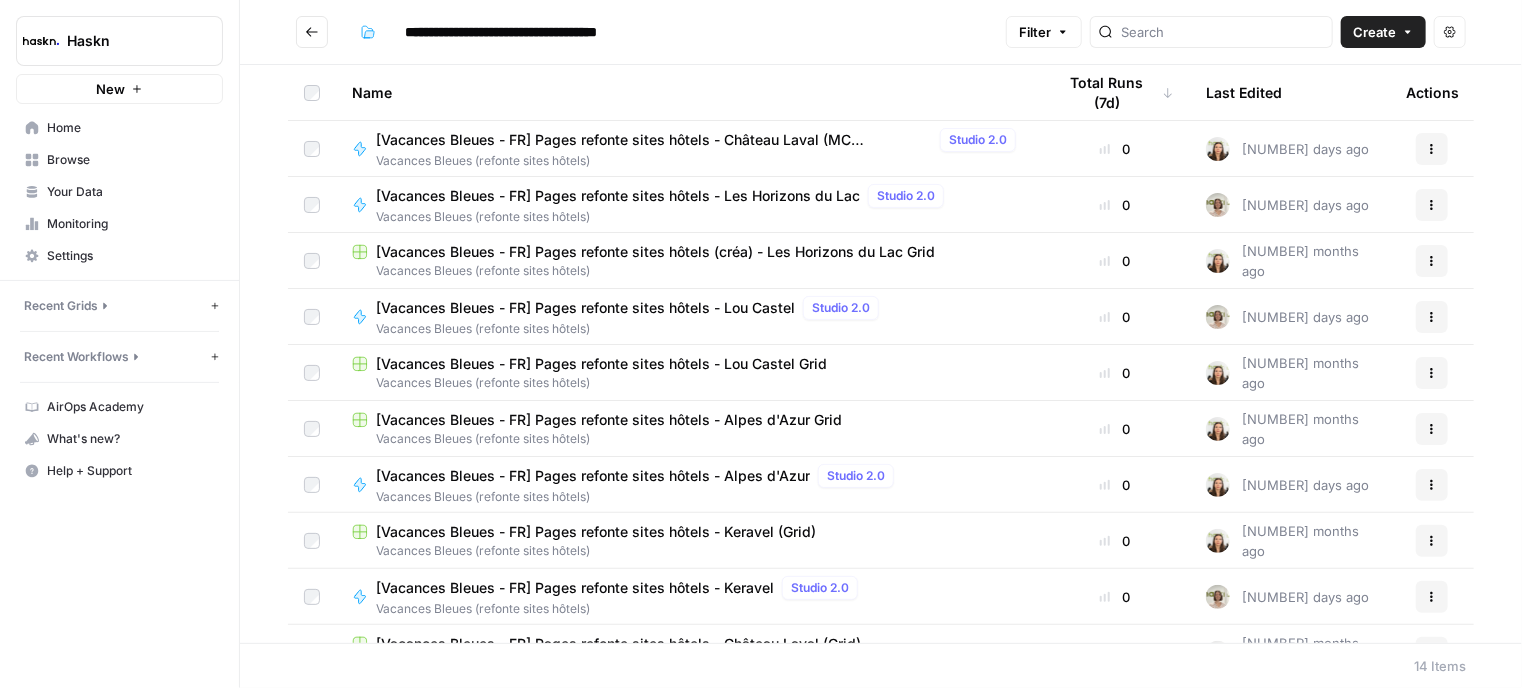 click on "Create" at bounding box center (1374, 32) 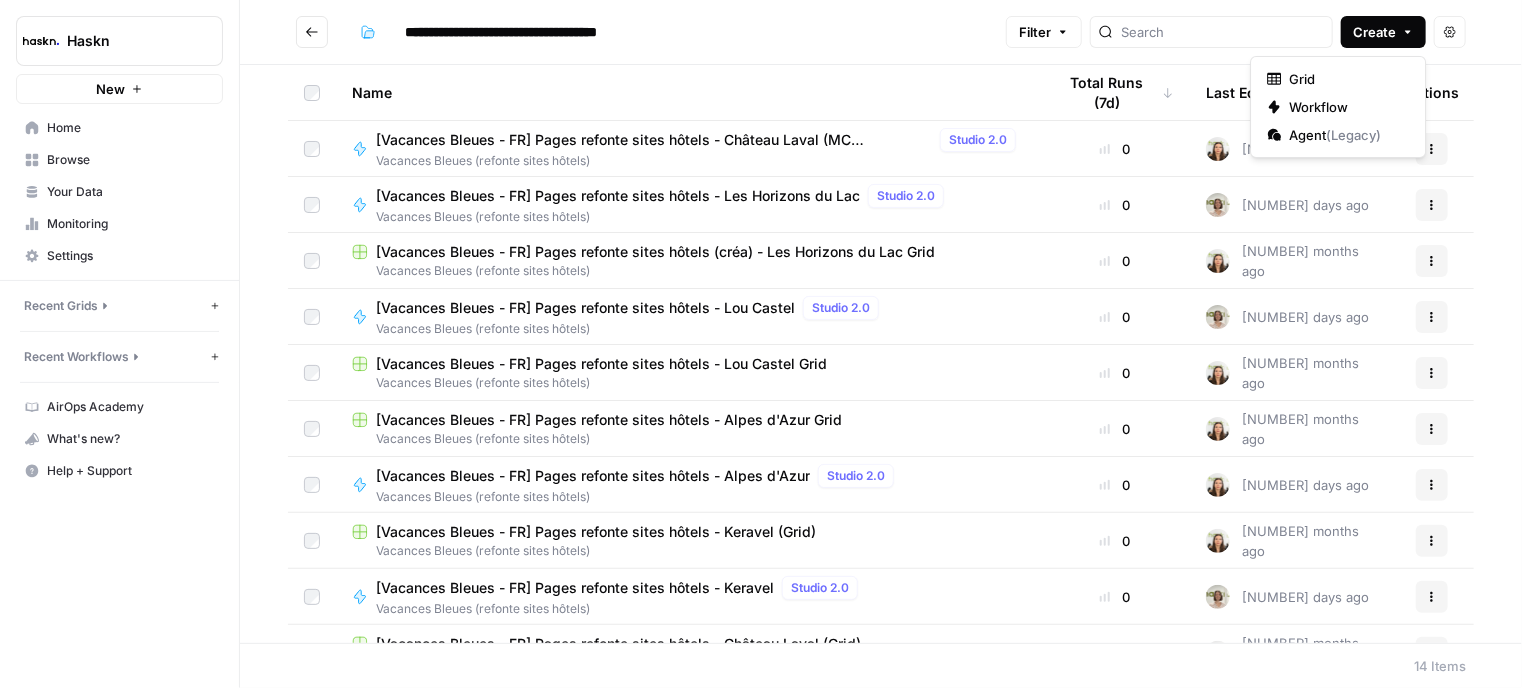 click on "Name Total Runs (7d) Last Edited Actions [Vacances Bleues - FR] Pages refonte sites hôtels - Château Laval (MC mensonger) Studio 2.0 Vacances Bleues (refonte sites hôtels) 0 [NUMBER] days ago Actions [Vacances Bleues - FR] Pages refonte sites hôtels - Les Horizons du Lac Studio 2.0 Vacances Bleues (refonte sites hôtels) 0 [NUMBER] days ago Actions [Vacances Bleues - FR] Pages refonte sites hôtels (créa) - Les Horizons du Lac Grid Vacances Bleues (refonte sites hôtels) 0 [NUMBER] months ago Actions [Vacances Bleues - FR] Pages refonte sites hôtels - Lou Castel Studio 2.0 Vacances Bleues (refonte sites hôtels) 0 [NUMBER] days ago Actions [Vacances Bleues - FR] Pages refonte sites hôtels - Lou Castel Grid Vacances Bleues (refonte sites hôtels) 0 [NUMBER] months ago Actions [Vacances Bleues - FR] Pages refonte sites hôtels - Alpes d'Azur Grid Vacances Bleues (refonte sites hôtels) 0 [NUMBER] months ago Actions [Vacances Bleues - FR] Pages refonte sites hôtels - Alpes d'Azur Studio 2.0 Vacances Bleues (refonte sites hôtels) 0 0 0" at bounding box center (881, 354) 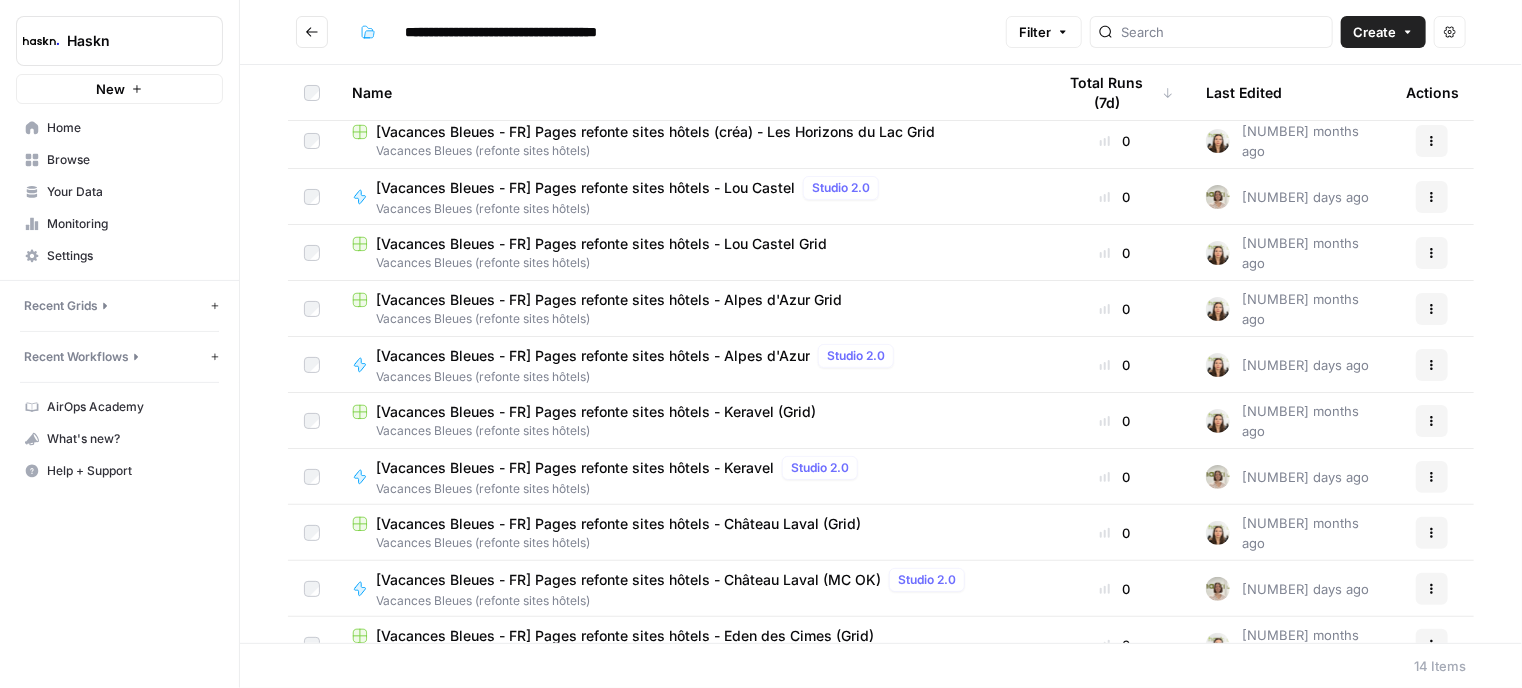 scroll, scrollTop: 0, scrollLeft: 0, axis: both 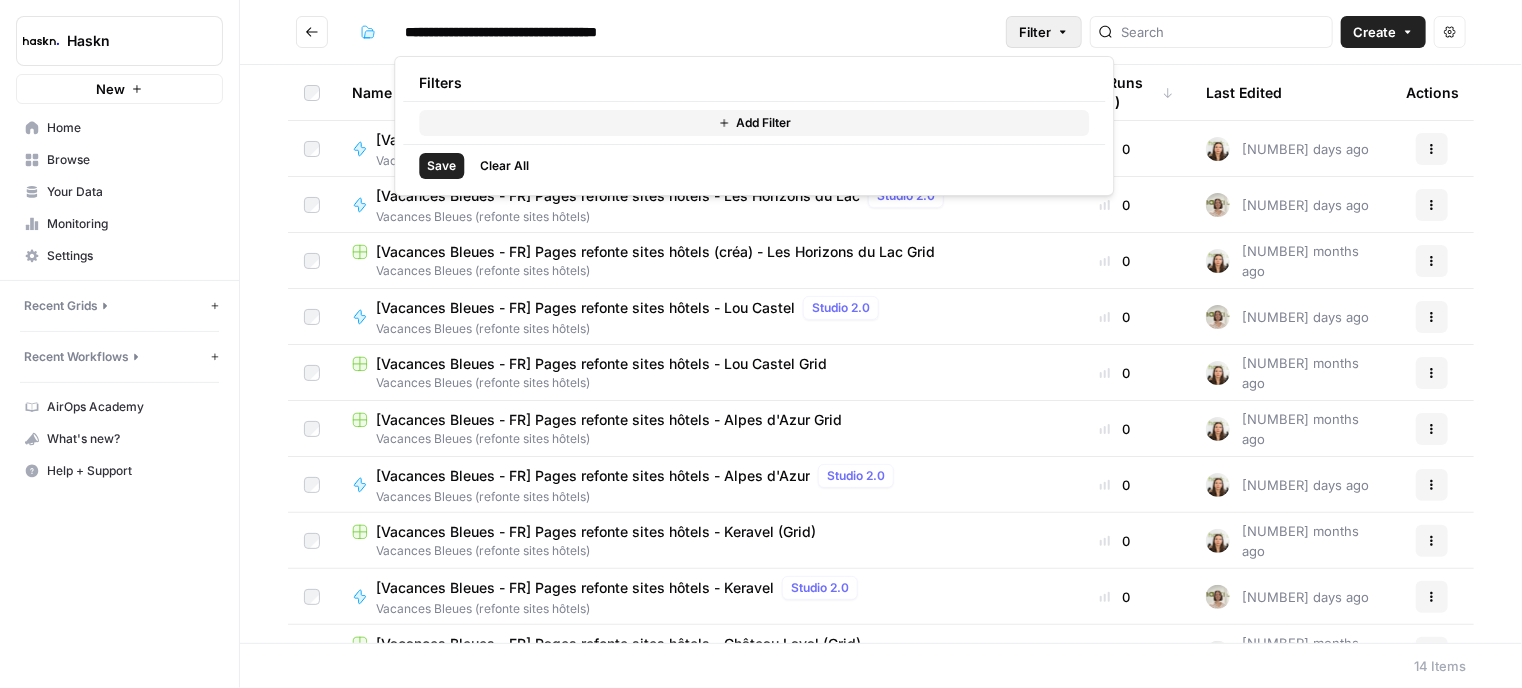 click on "Filter" at bounding box center (1044, 32) 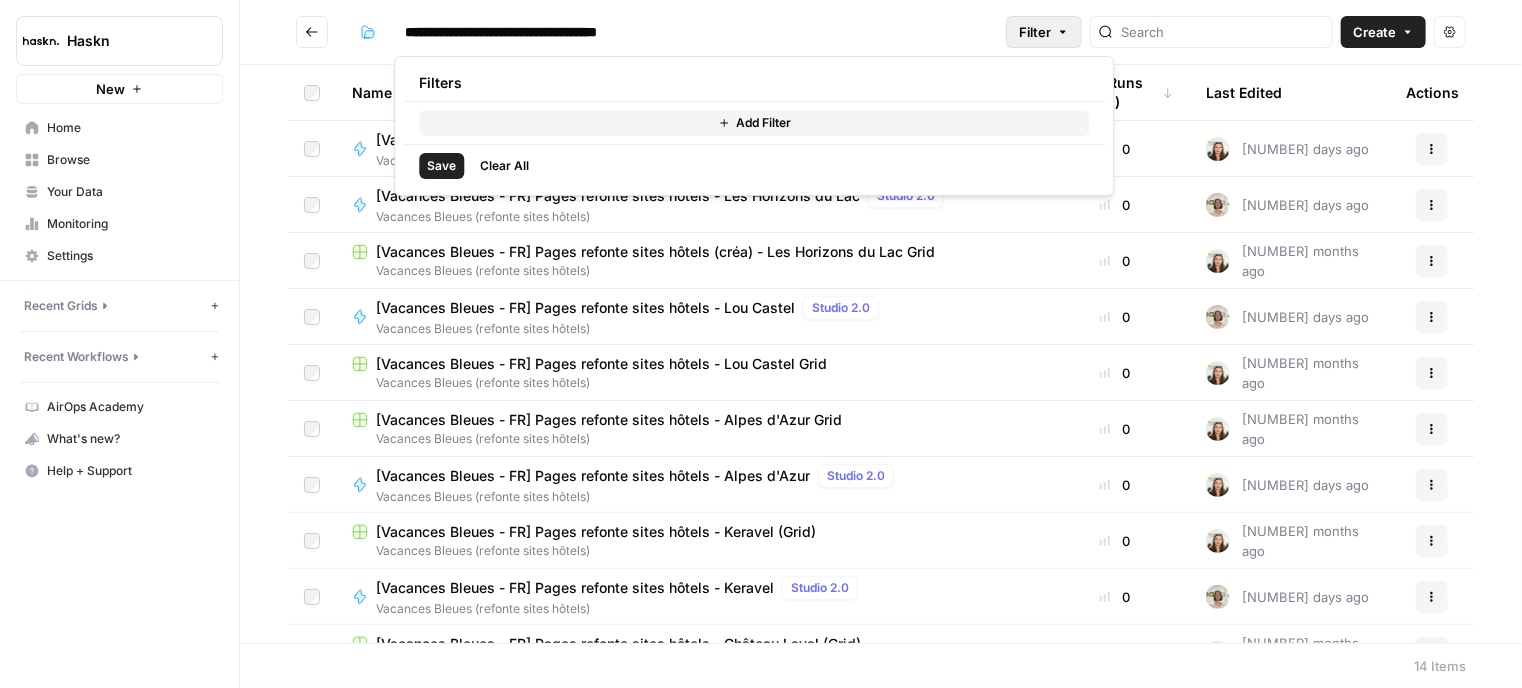 click on "Filter" at bounding box center (1044, 32) 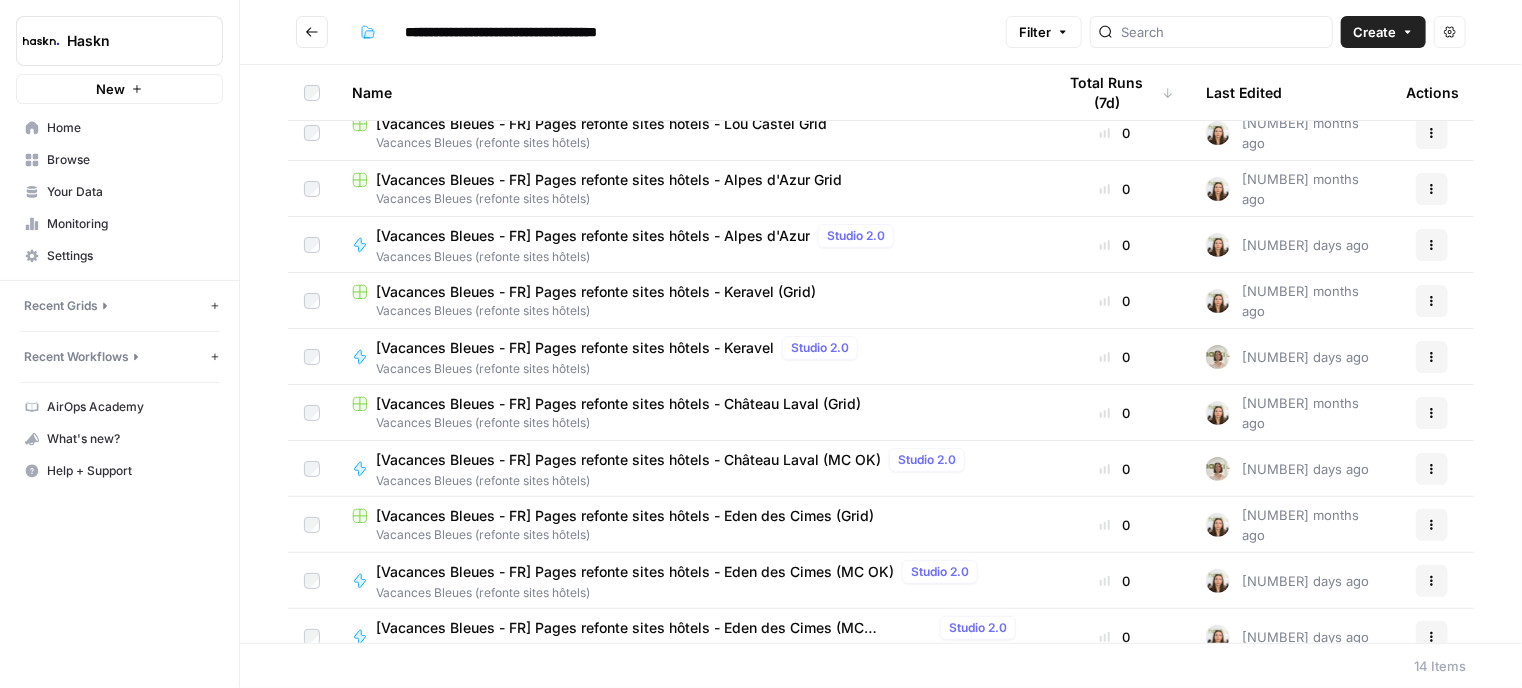 scroll, scrollTop: 261, scrollLeft: 0, axis: vertical 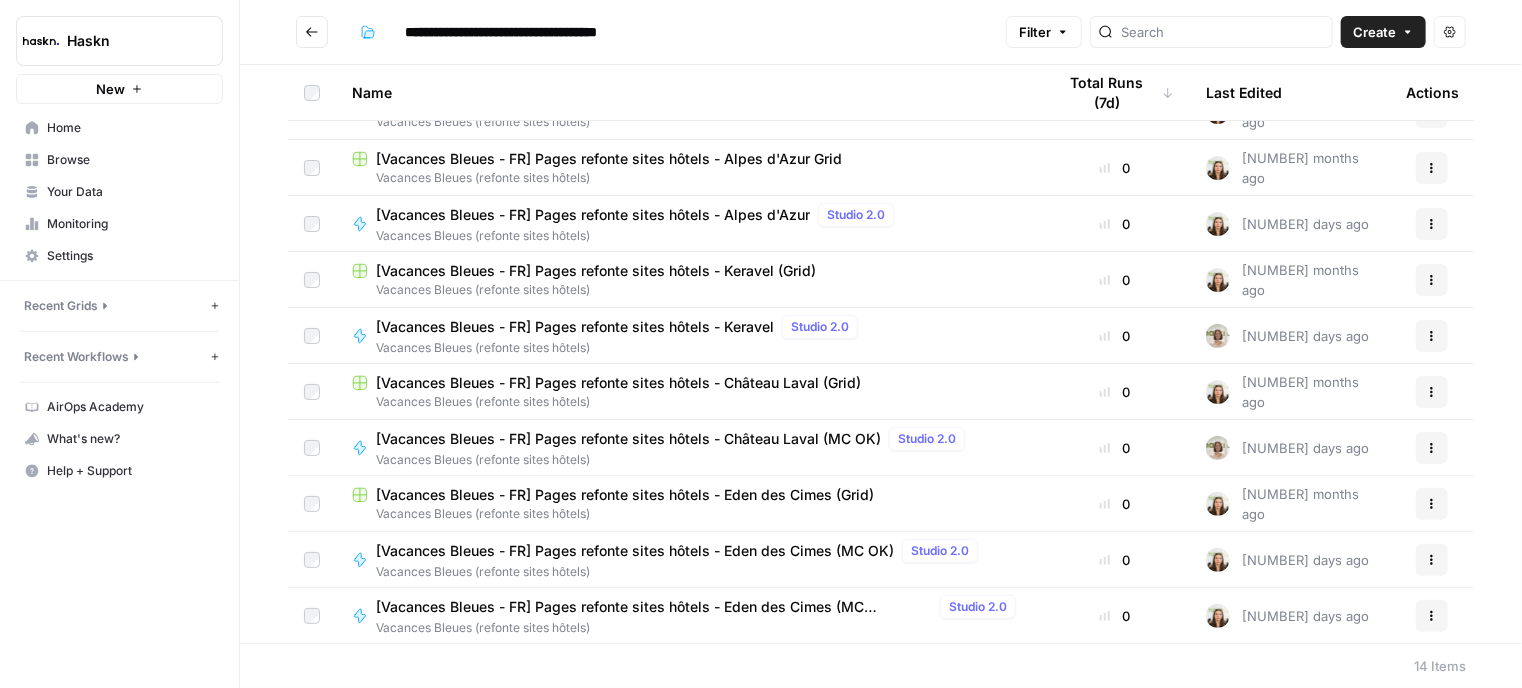 click on "Actions" at bounding box center [1432, 504] 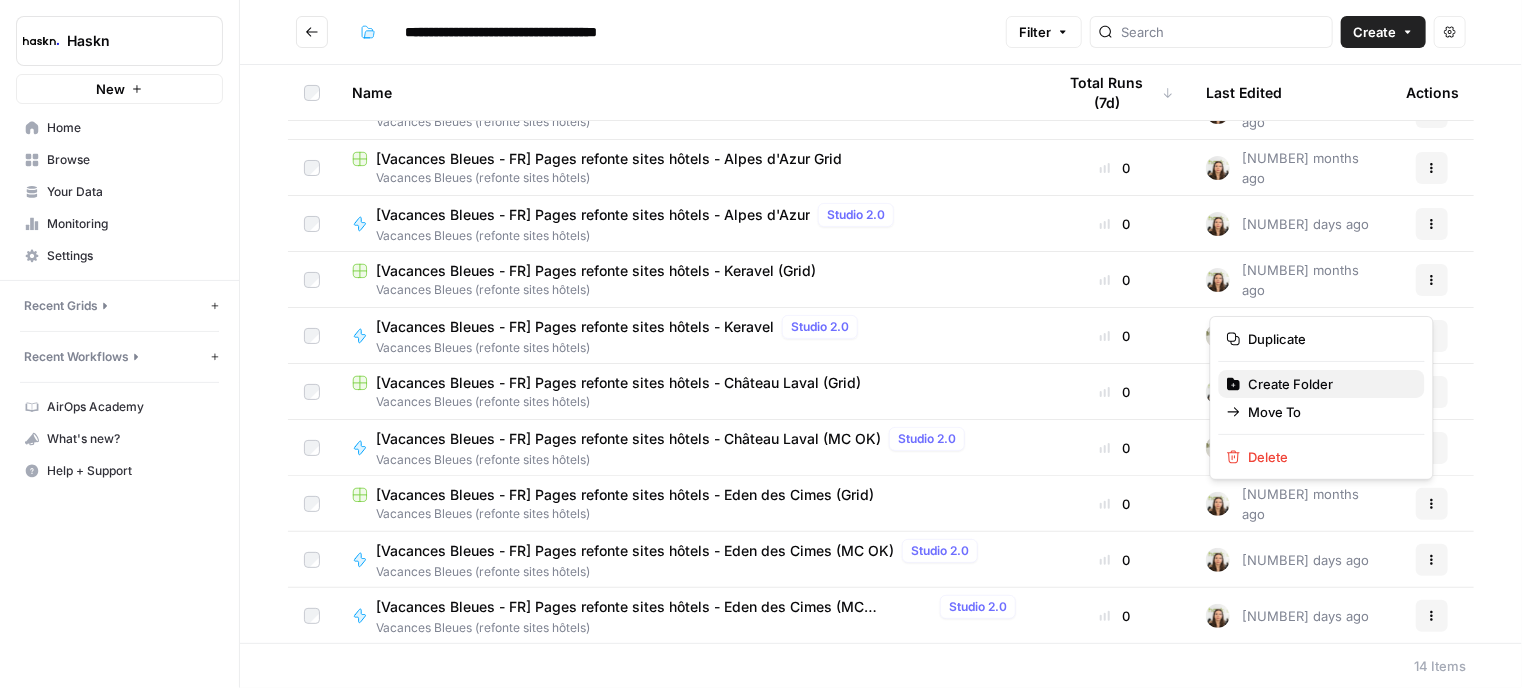 click on "Create Folder" at bounding box center [1329, 384] 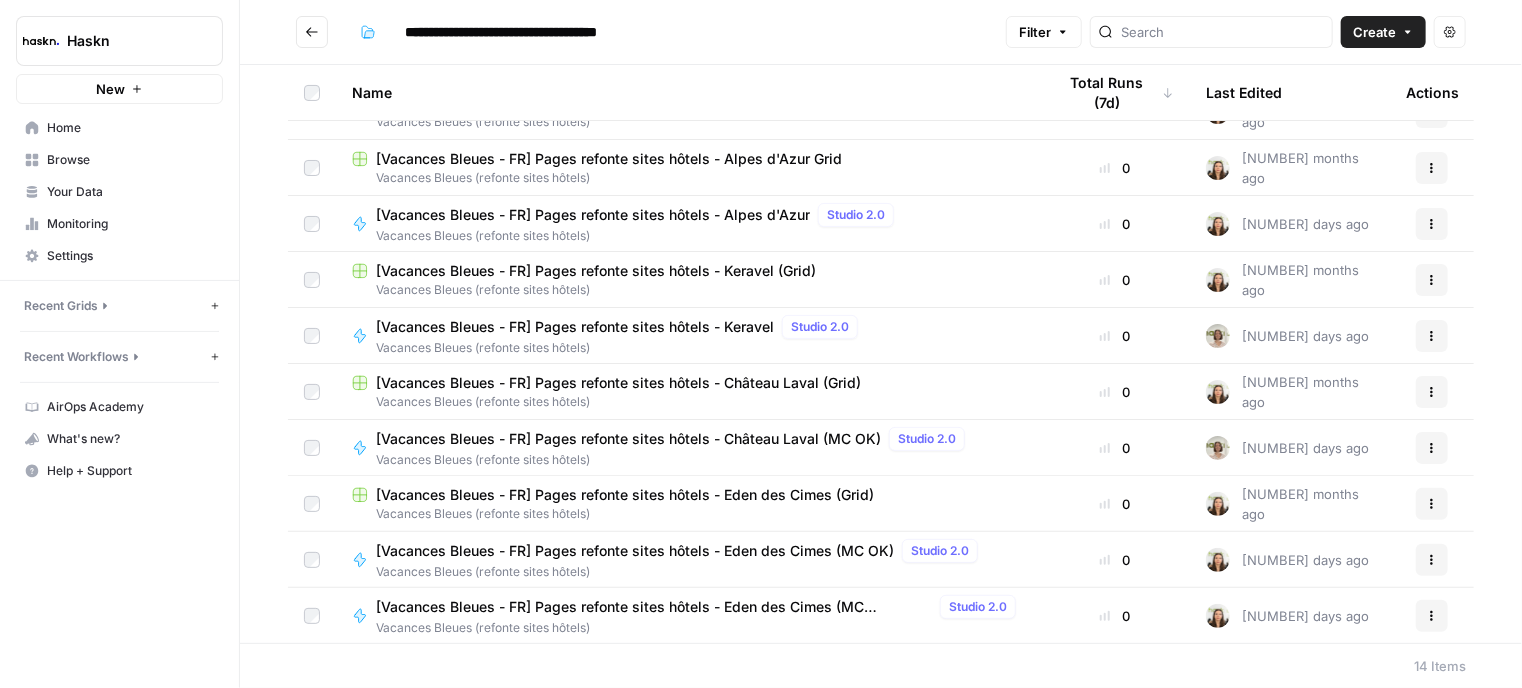 scroll, scrollTop: 0, scrollLeft: 0, axis: both 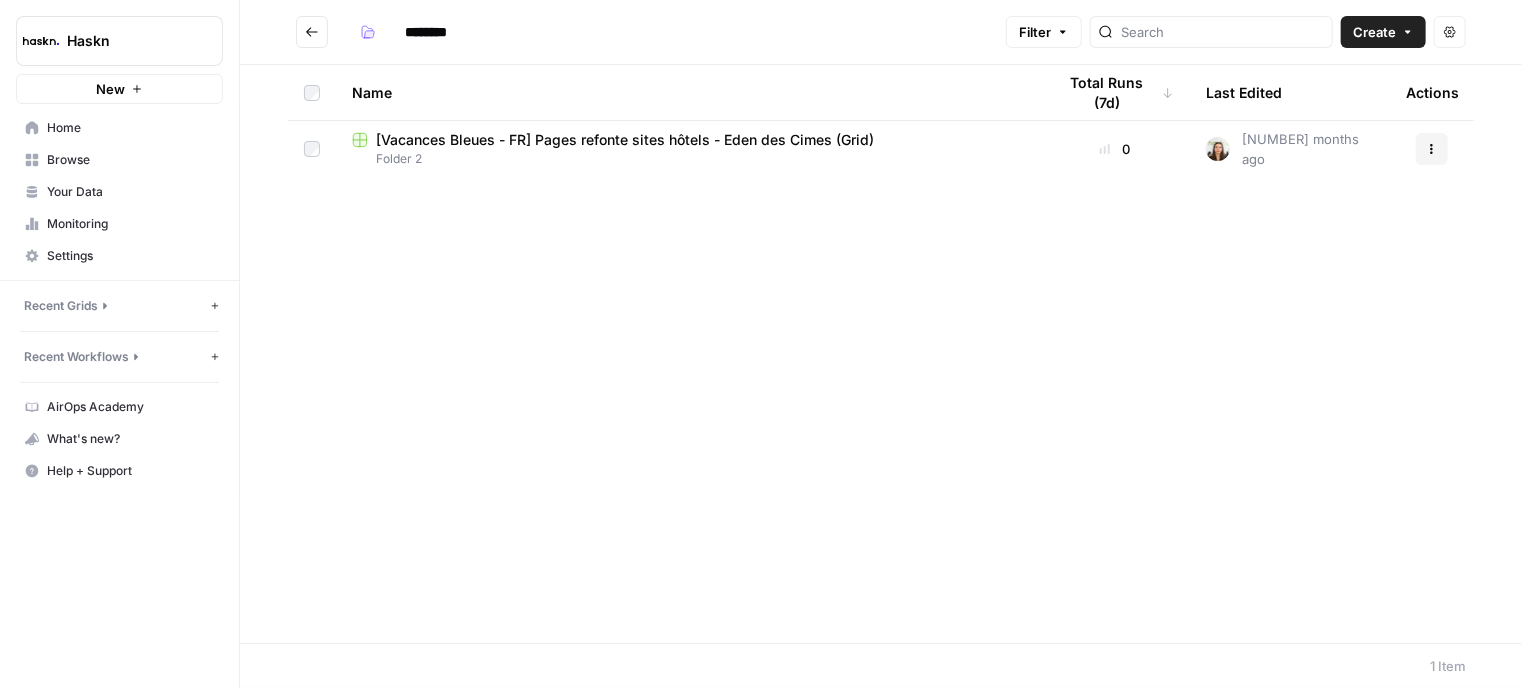 drag, startPoint x: 460, startPoint y: 31, endPoint x: 404, endPoint y: 21, distance: 56.88585 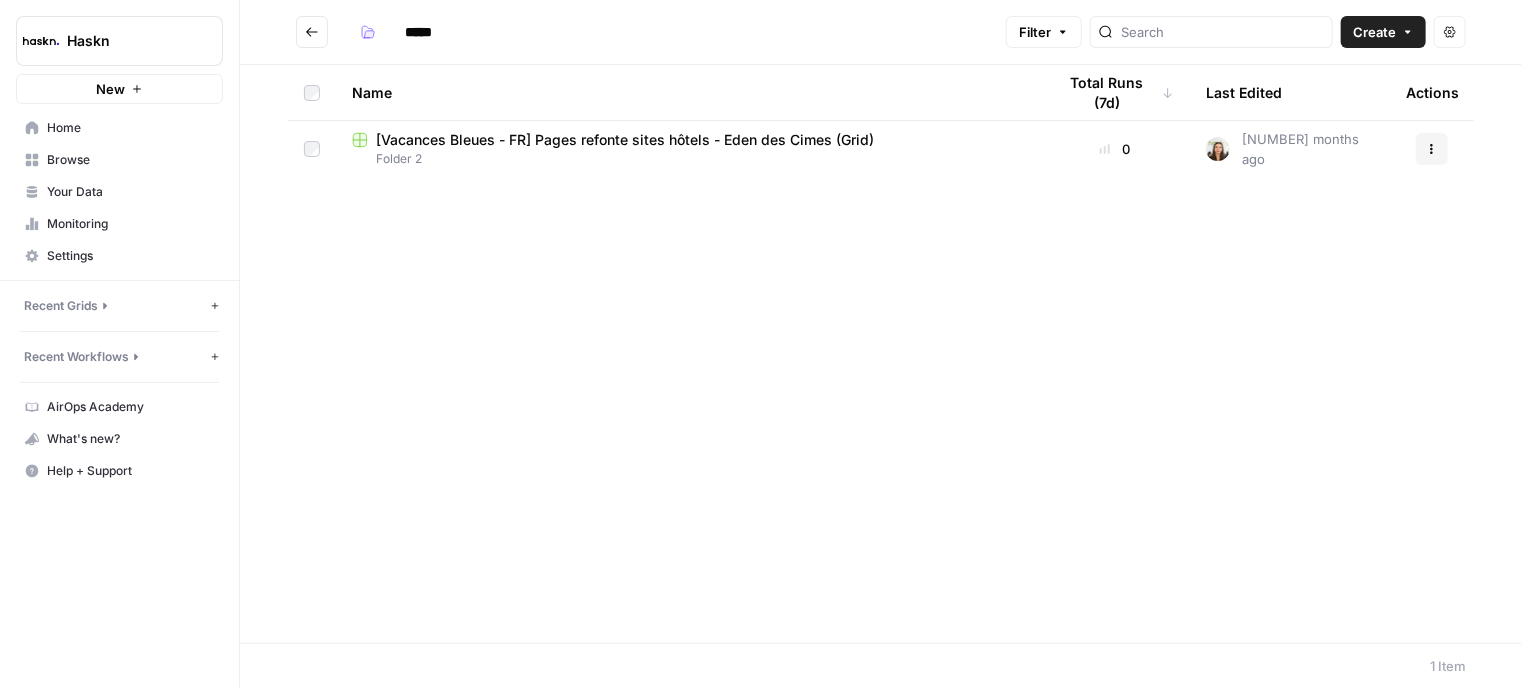 click on "Name Total Runs (7d) Last Edited Actions [Vacances Bleues - FR] Pages refonte sites hôtels - Eden des Cimes (Grid) Folder 2 0 [NUMBER] months ago Actions" at bounding box center (881, 354) 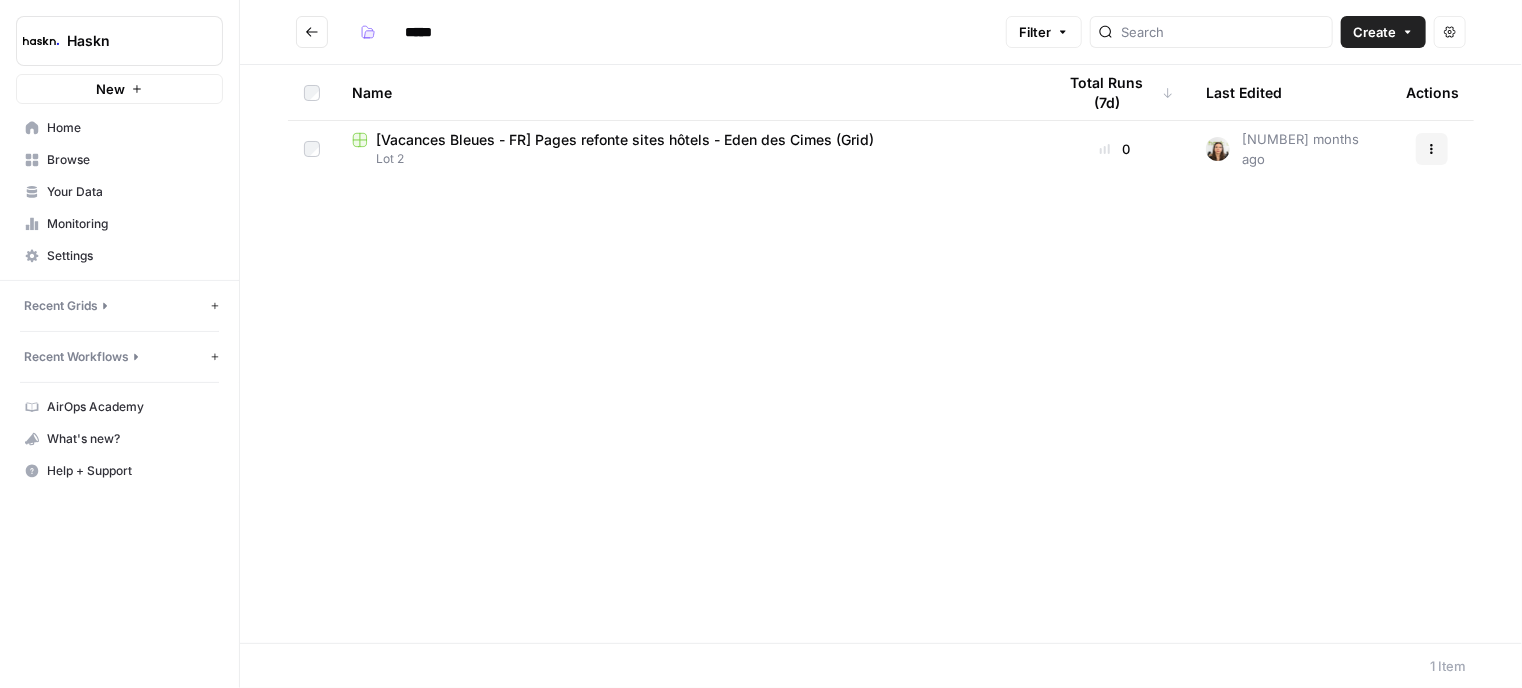 click at bounding box center [312, 32] 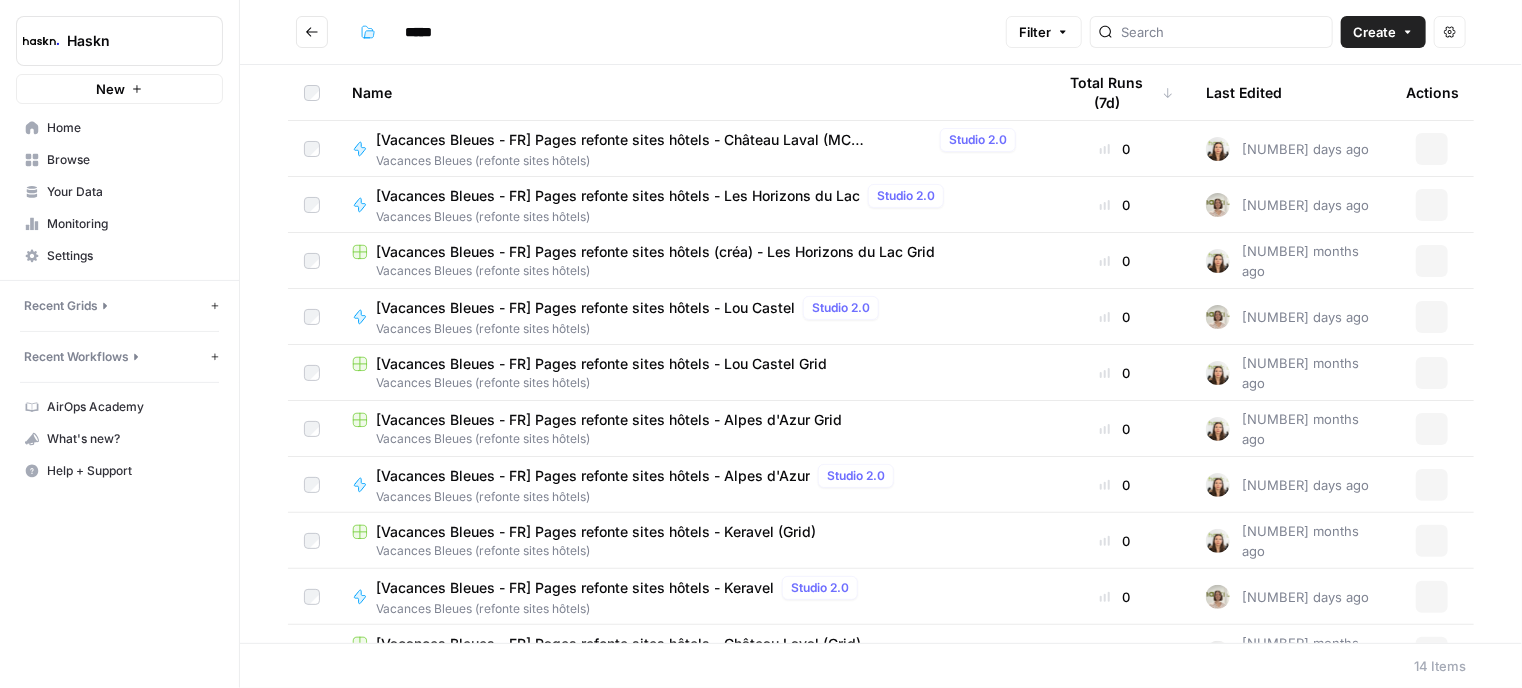 type on "**********" 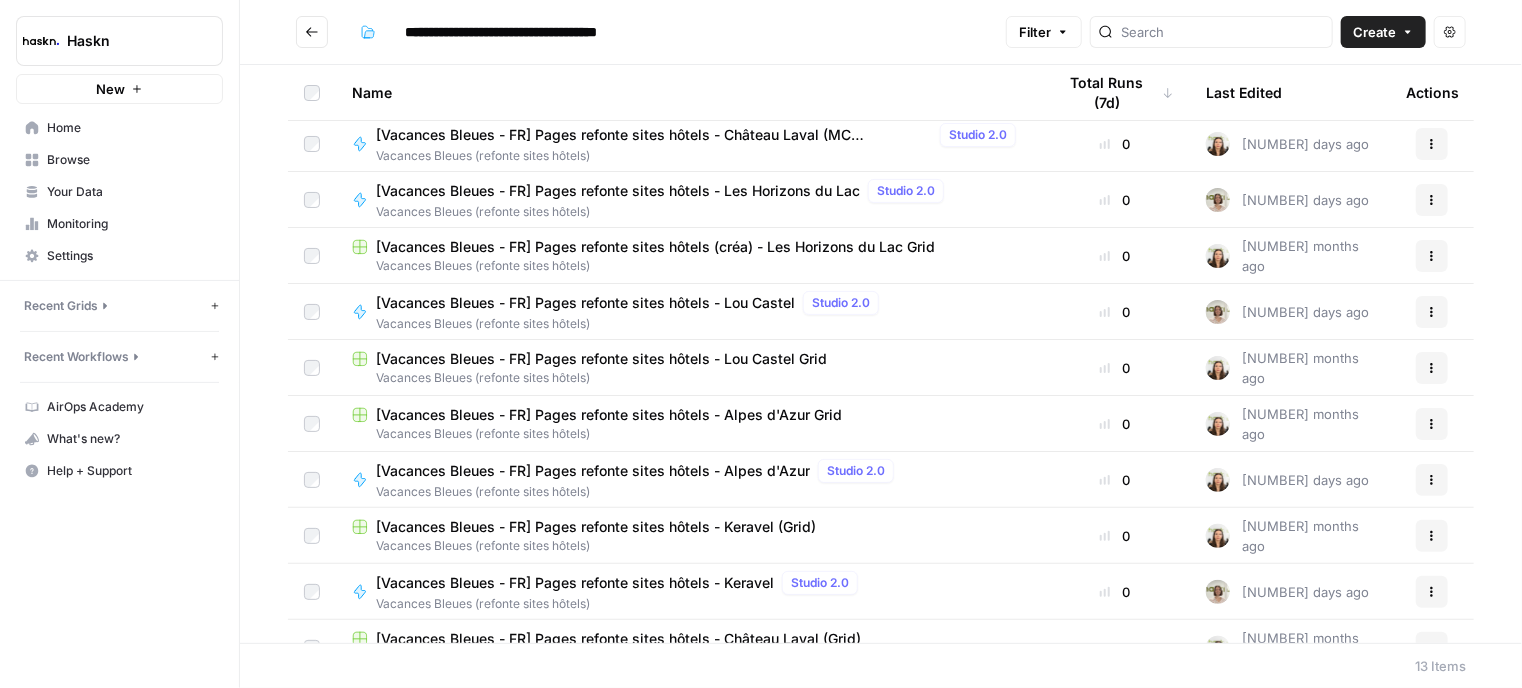 scroll, scrollTop: 0, scrollLeft: 0, axis: both 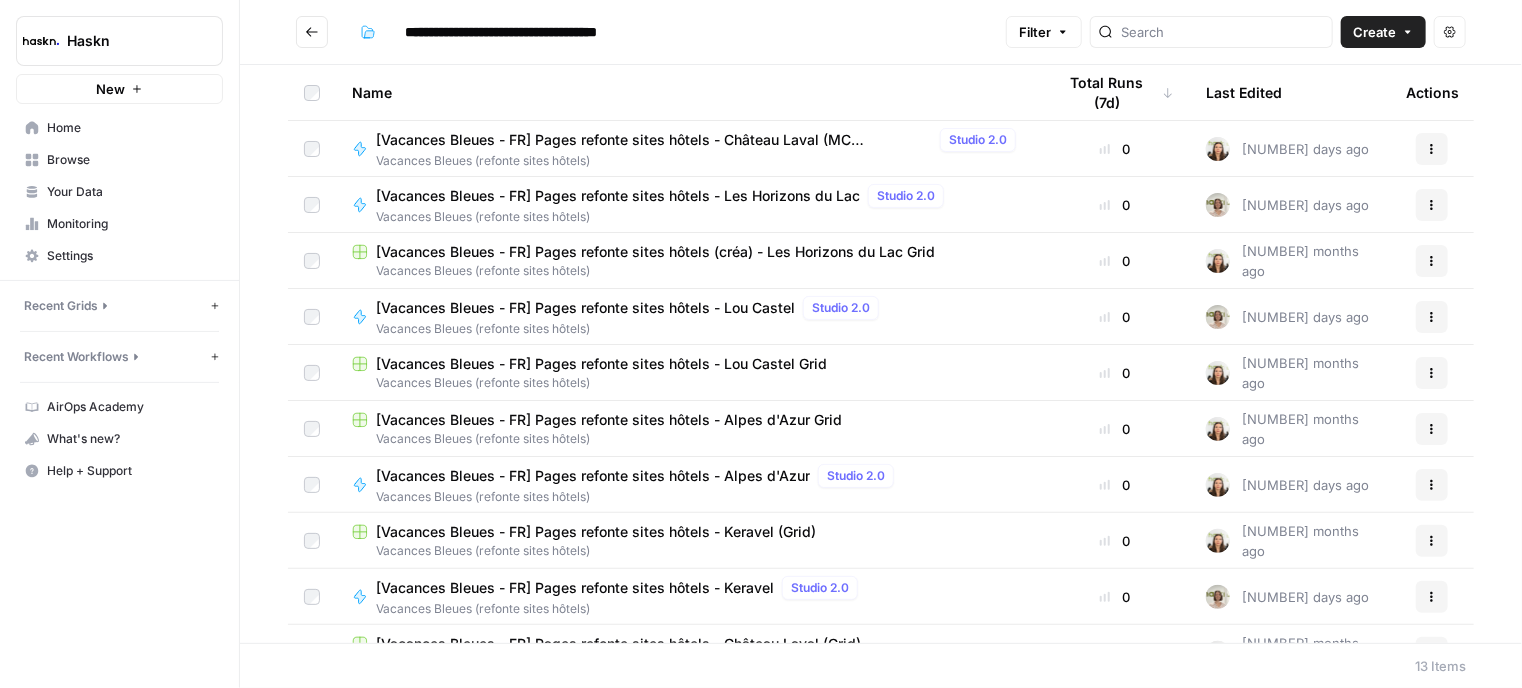 click on "**********" at bounding box center [881, 32] 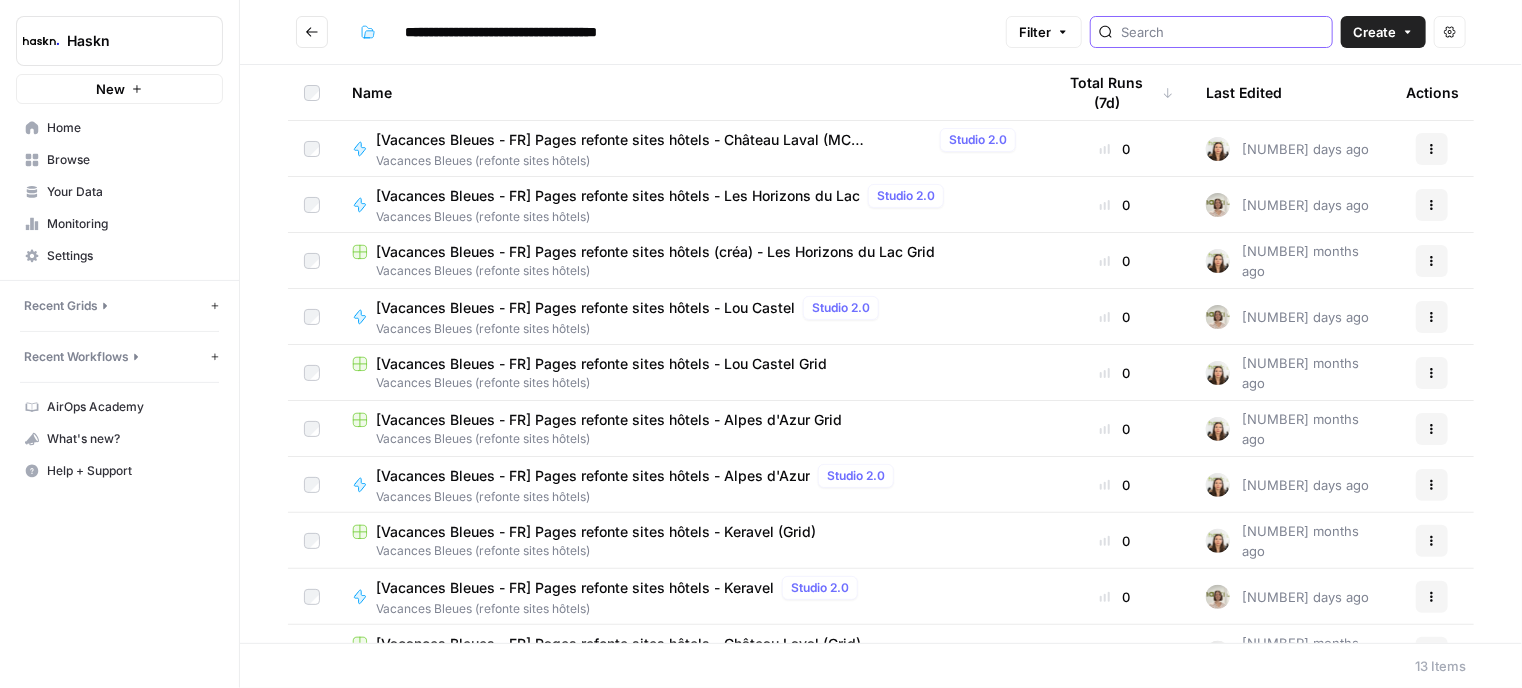 click at bounding box center [1222, 32] 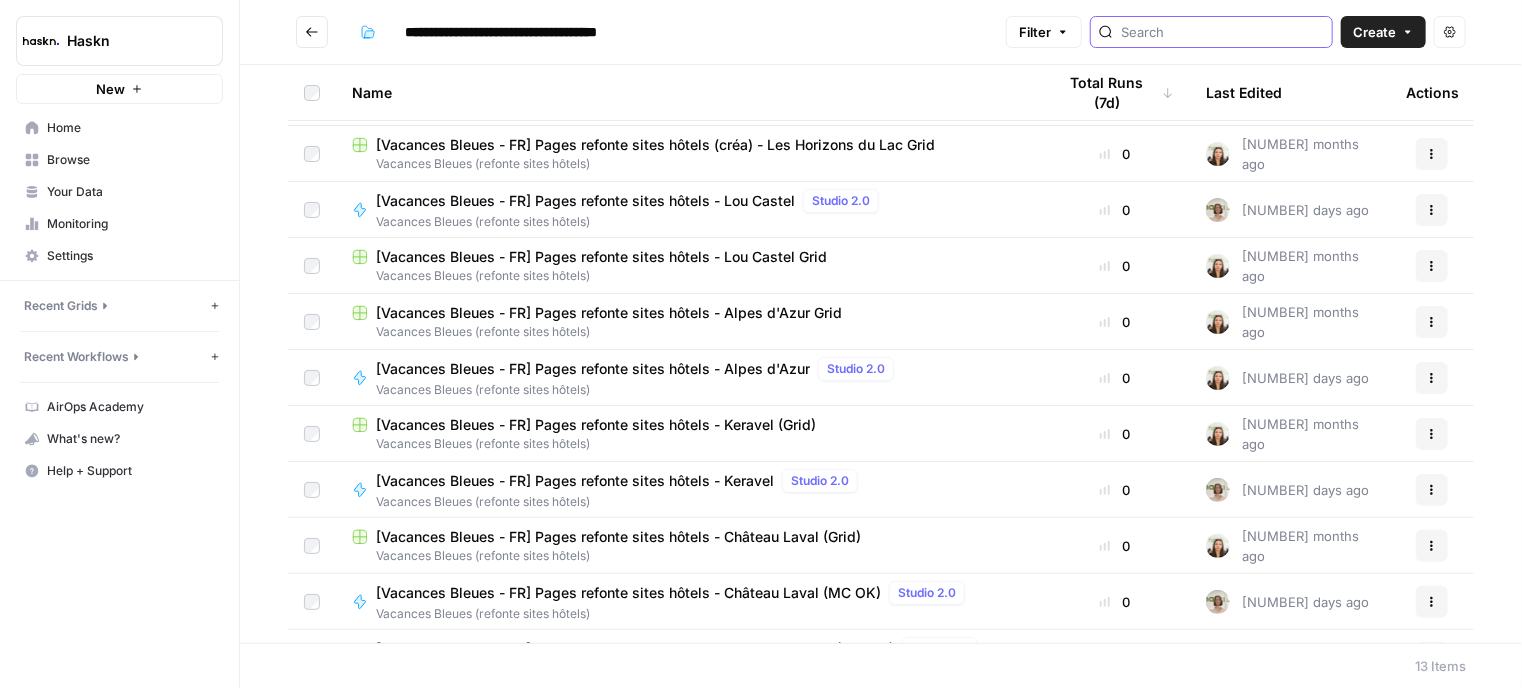 scroll, scrollTop: 0, scrollLeft: 0, axis: both 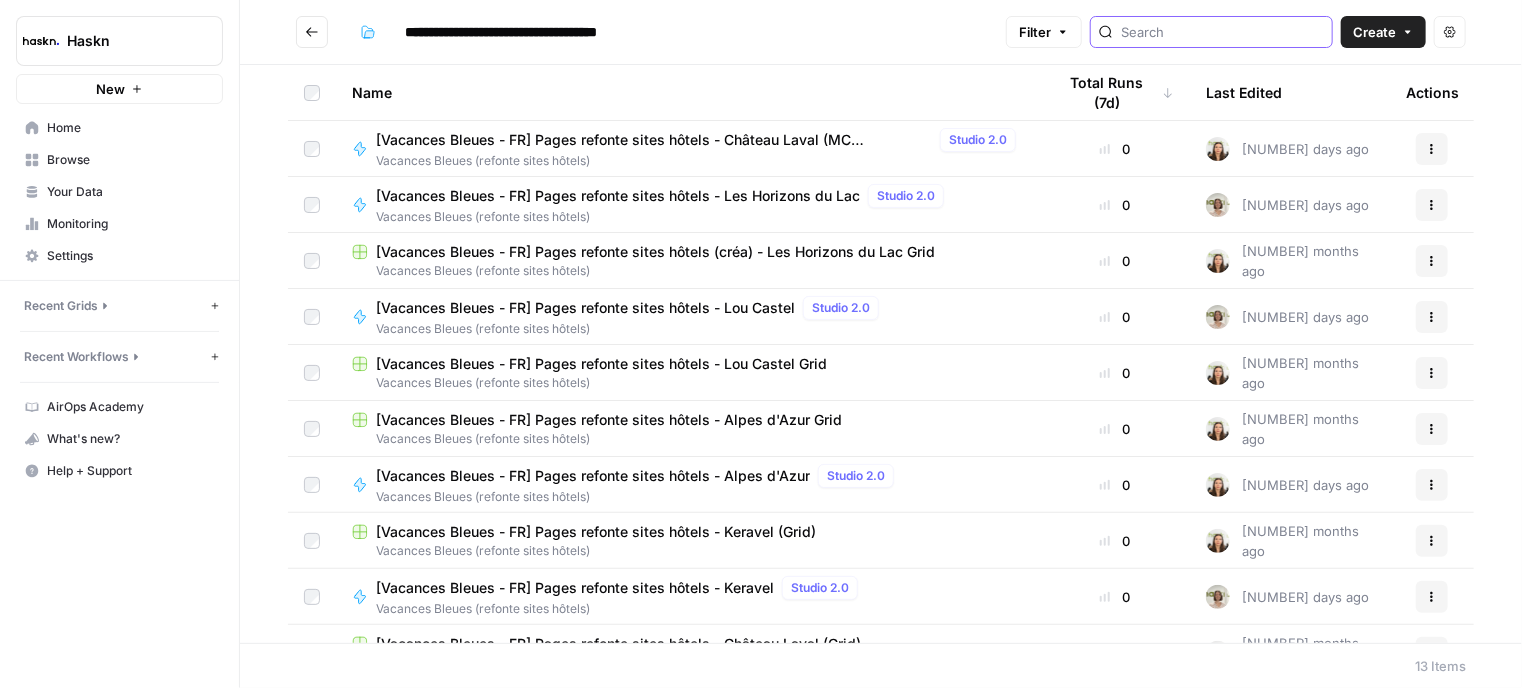 click at bounding box center [1222, 32] 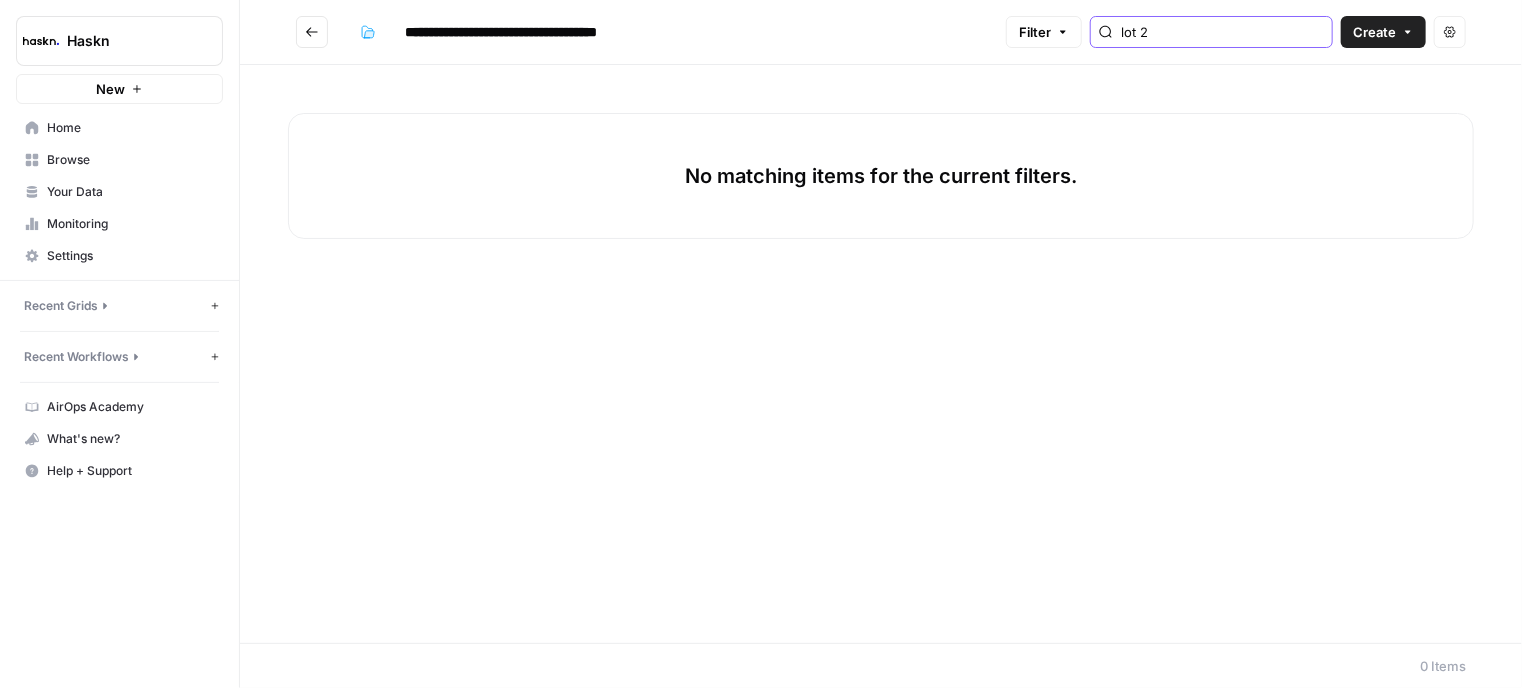 type on "lot 2" 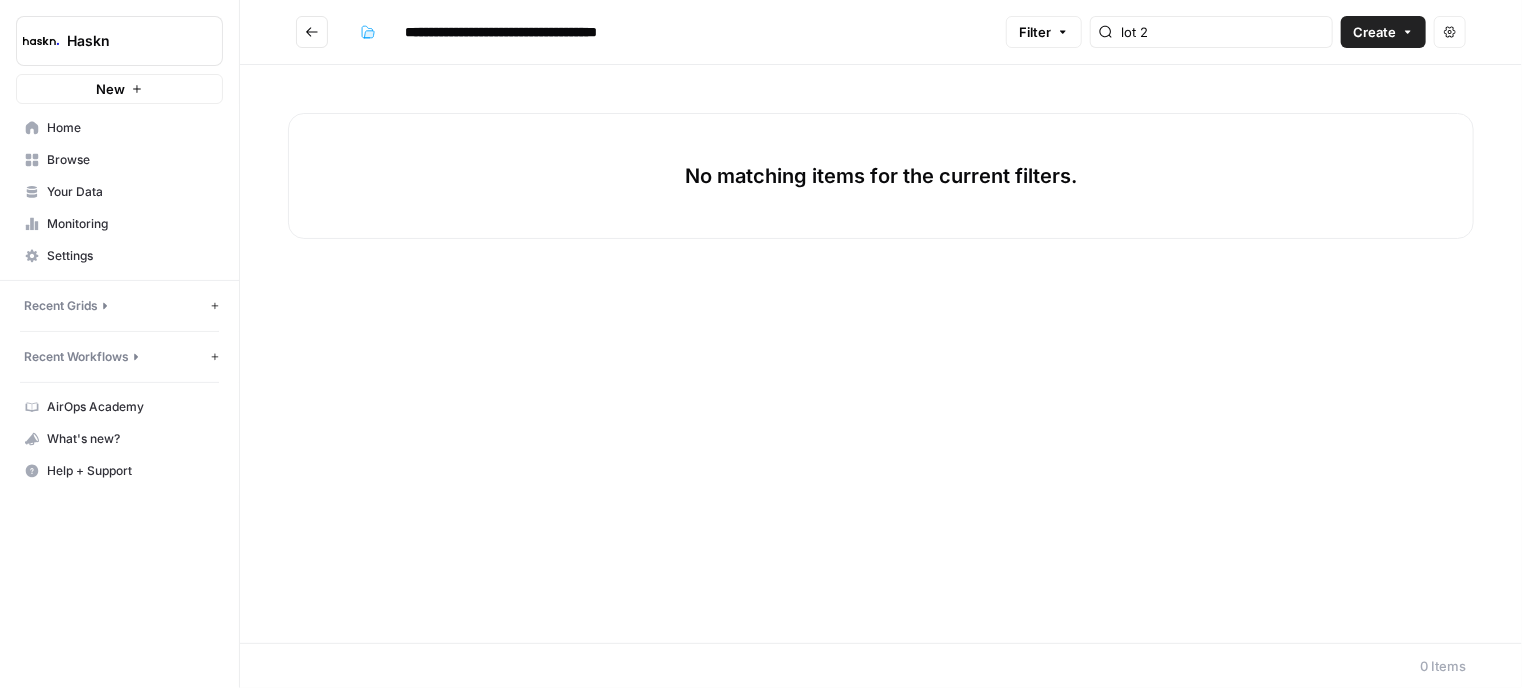 click at bounding box center [312, 32] 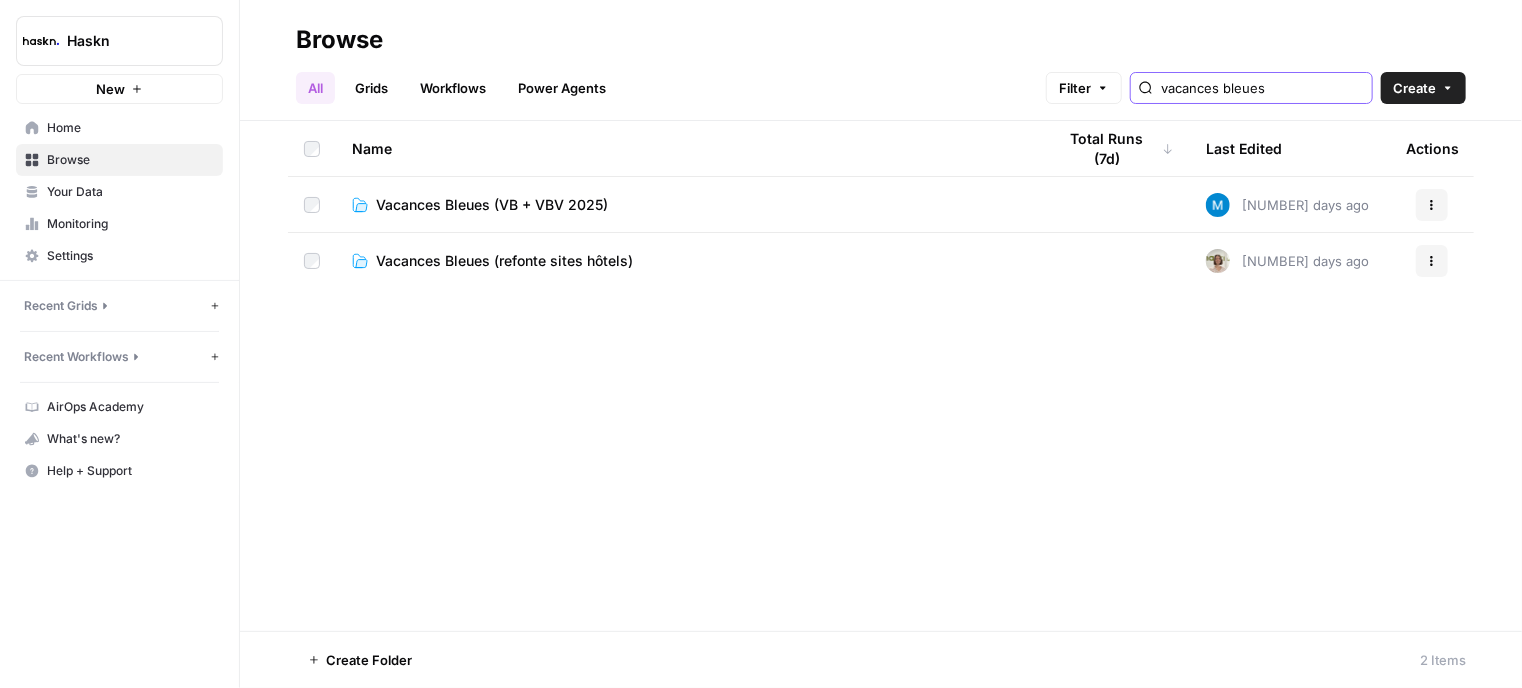 click on "vacances bleues" at bounding box center [1262, 88] 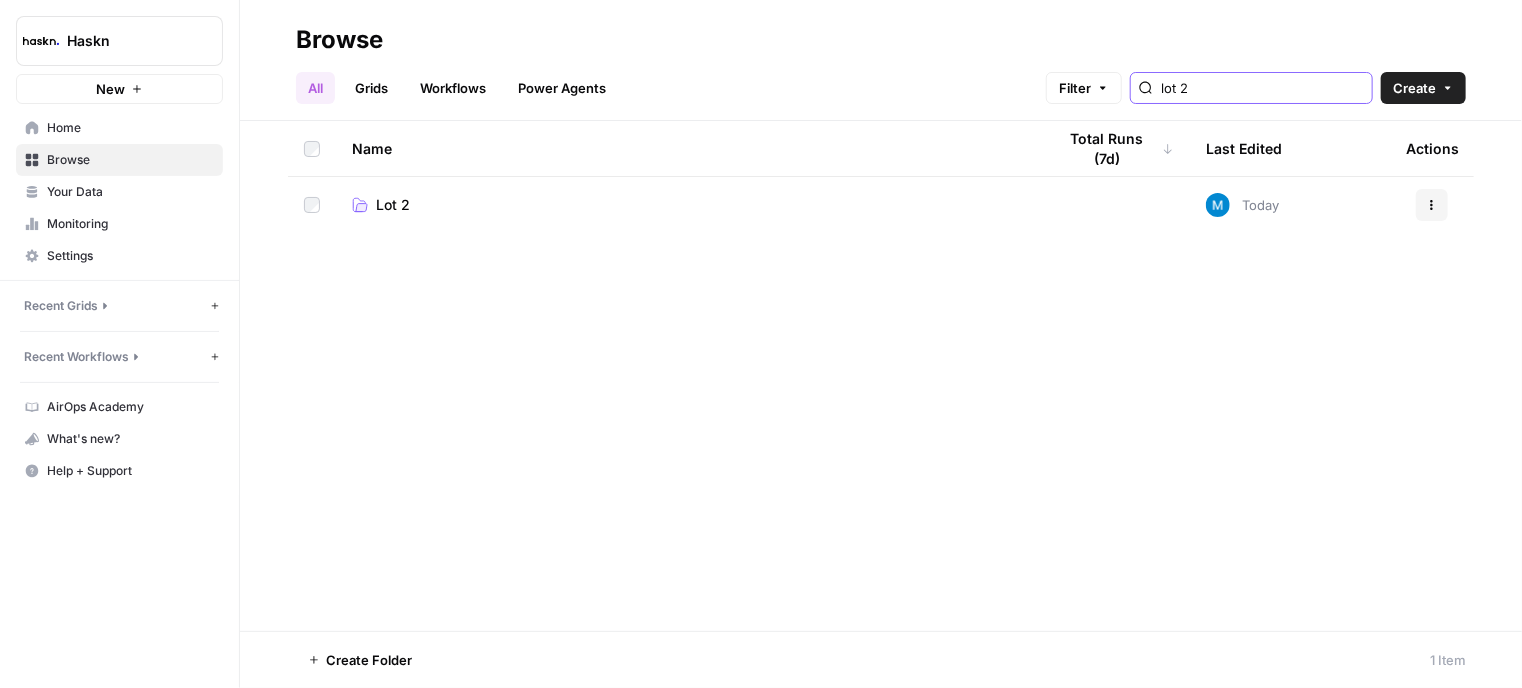 type on "lot 2" 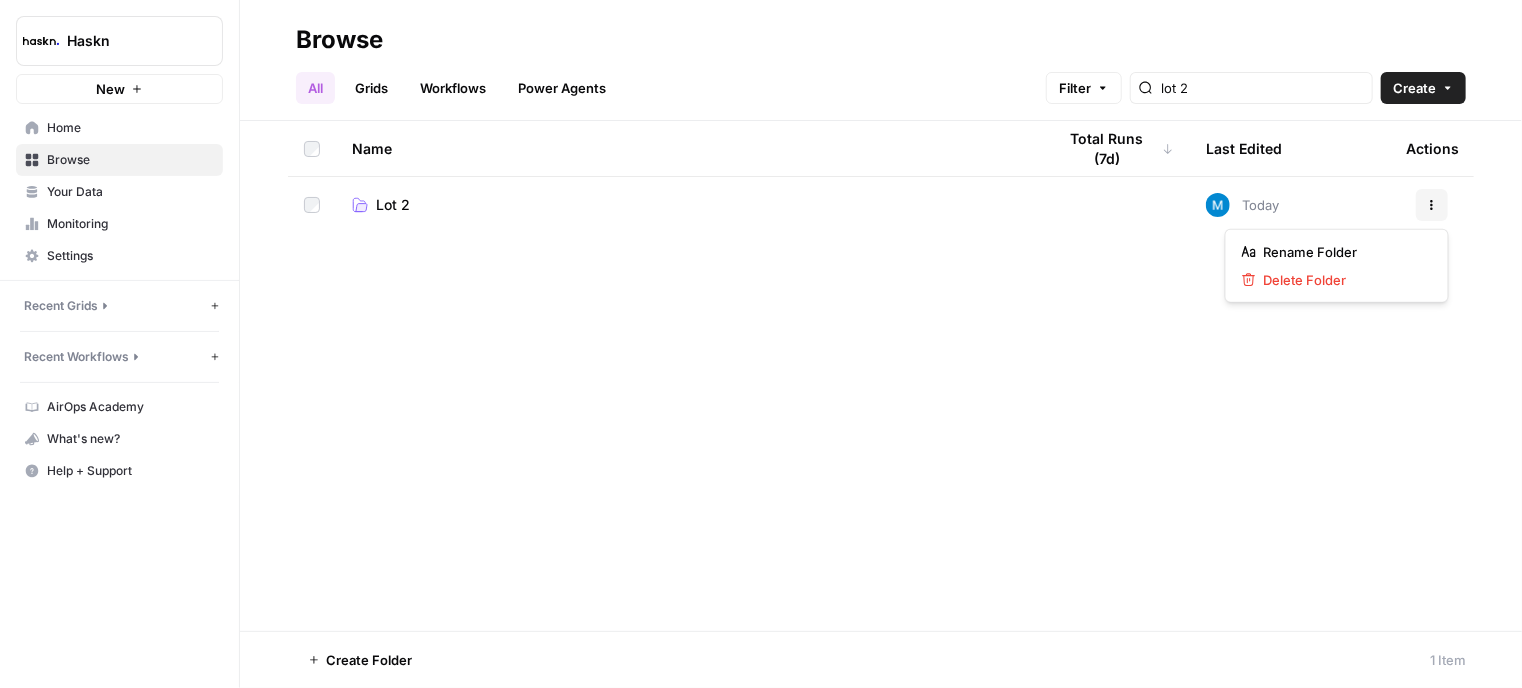 click on "Actions" at bounding box center [1432, 205] 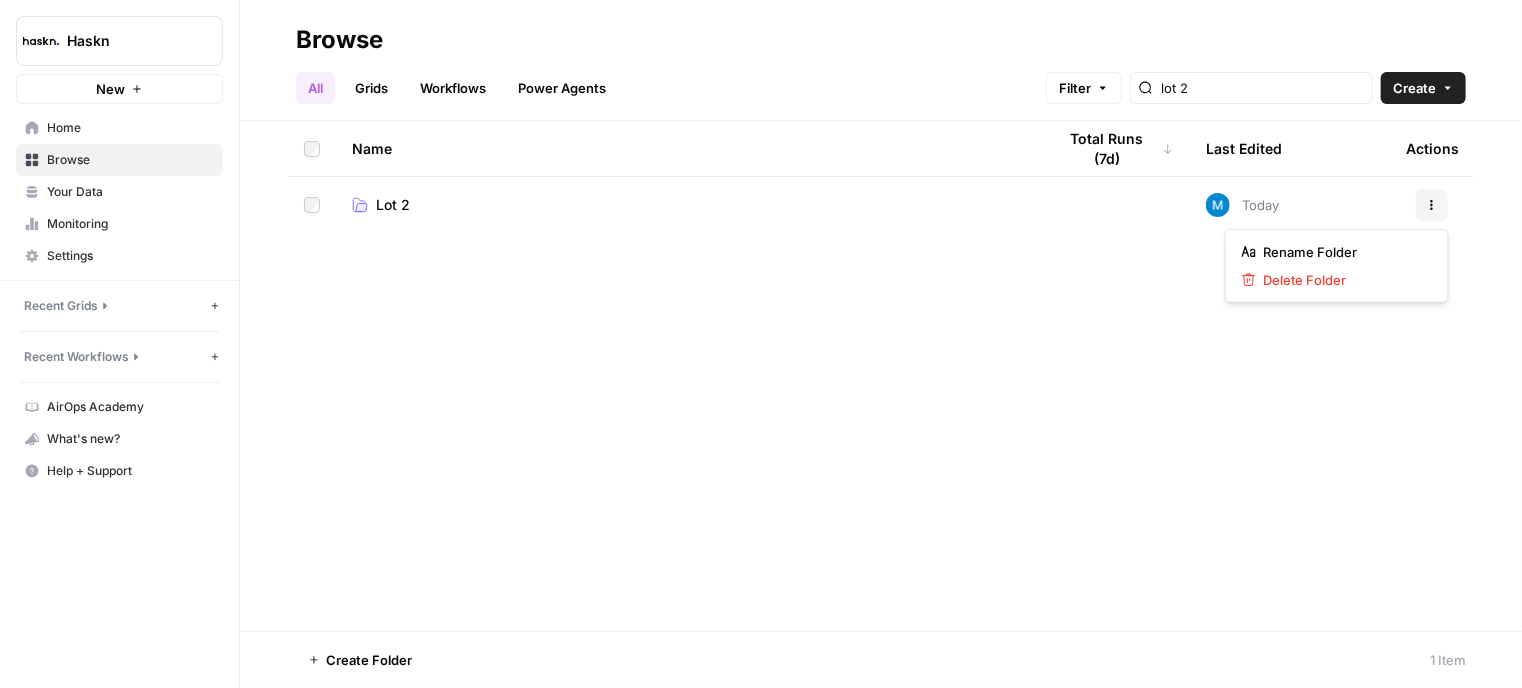click on "Name Total Runs (7d) Last Edited Actions Lot 2 Today Actions" at bounding box center [881, 376] 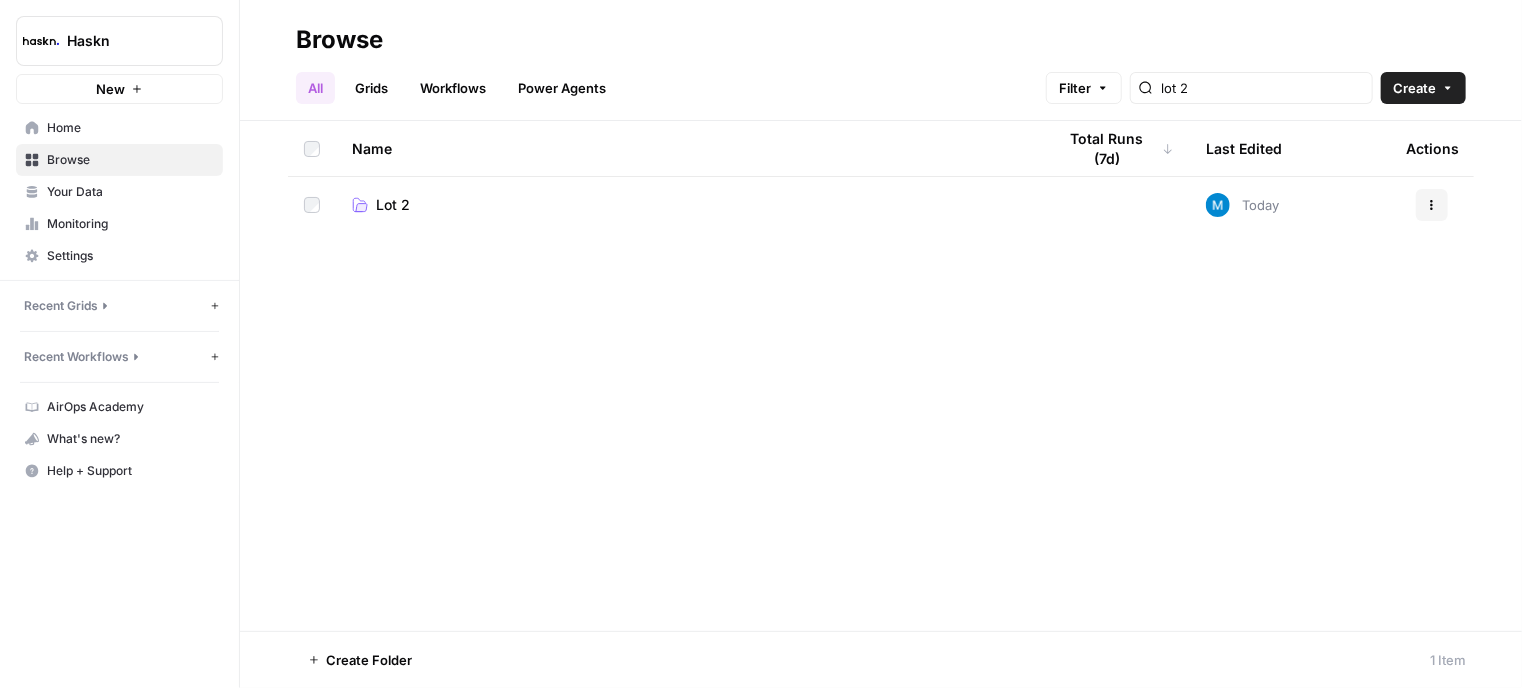 click at bounding box center [312, 205] 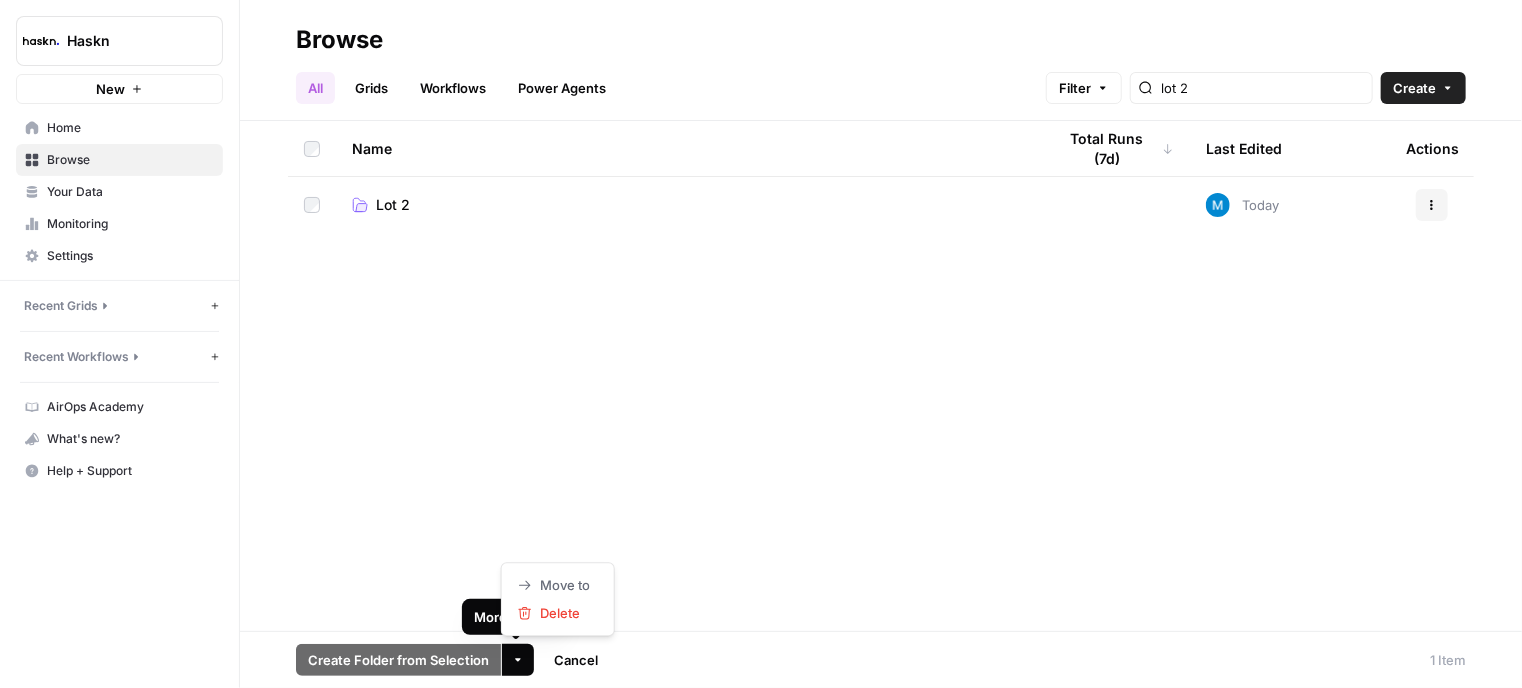 click 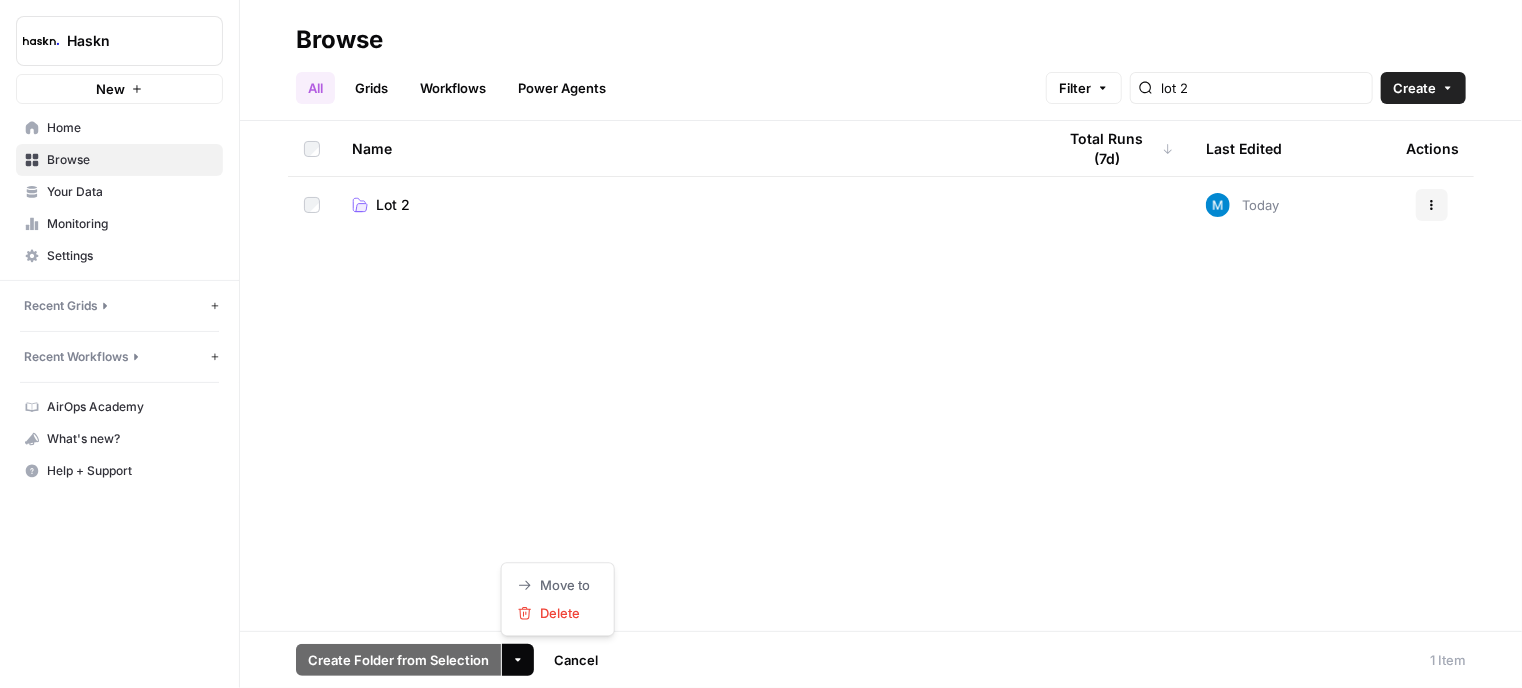 click on "Name Total Runs (7d) Last Edited Actions Lot 2 Today Actions" at bounding box center [881, 376] 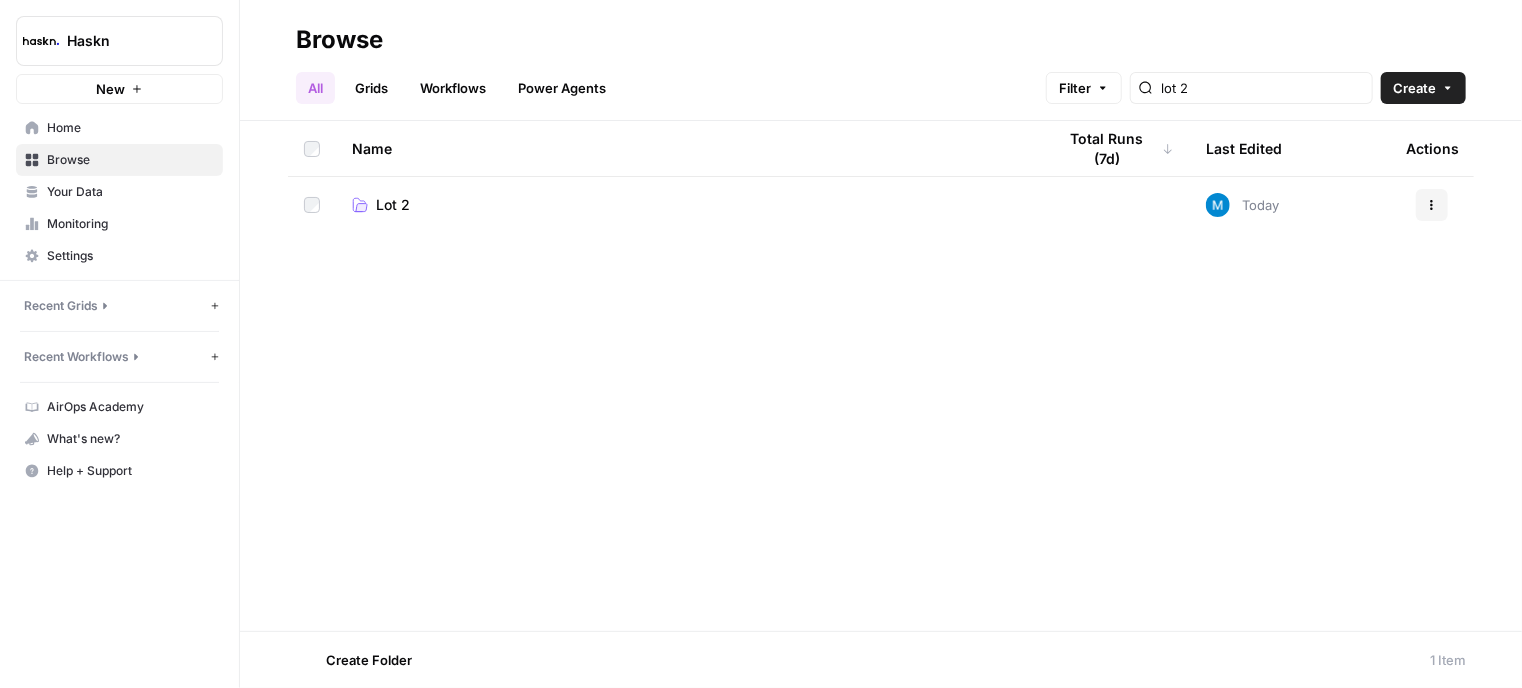 click 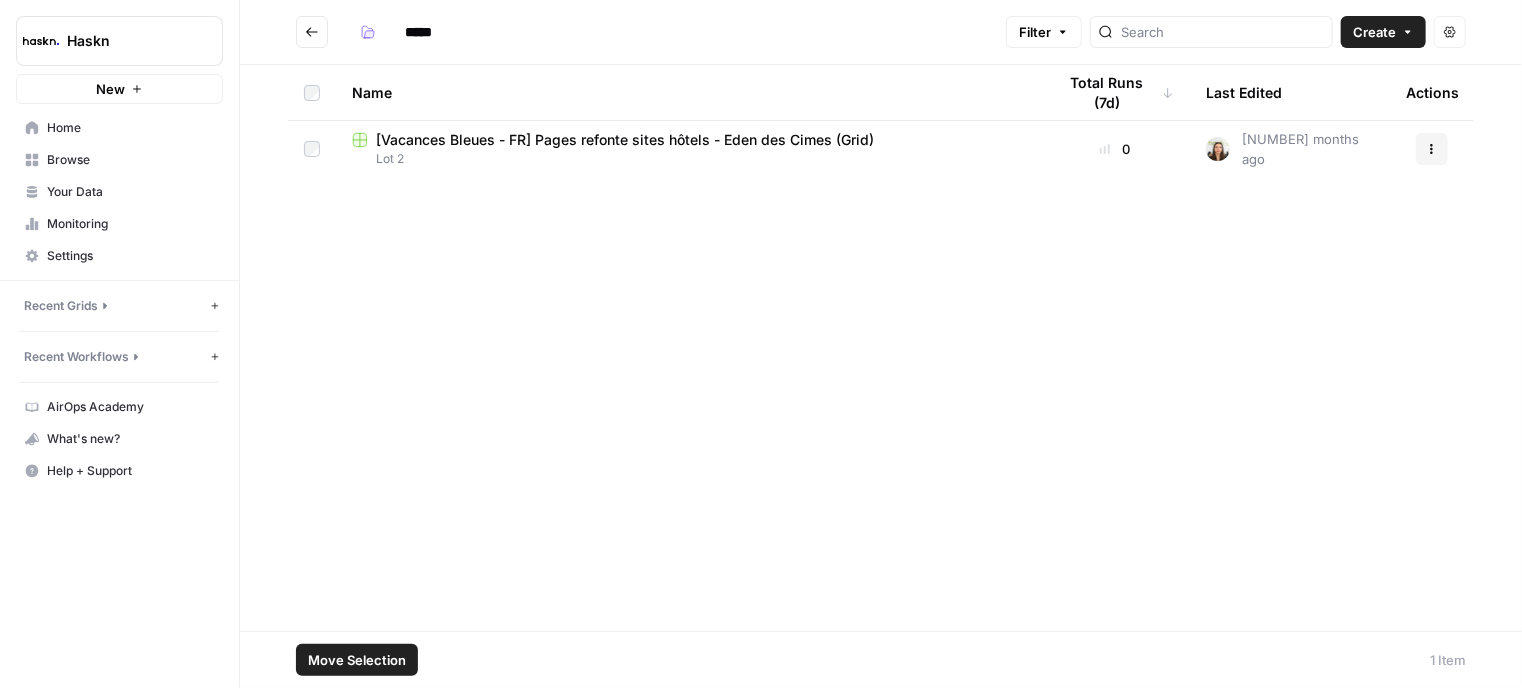click on "Actions" at bounding box center (1432, 149) 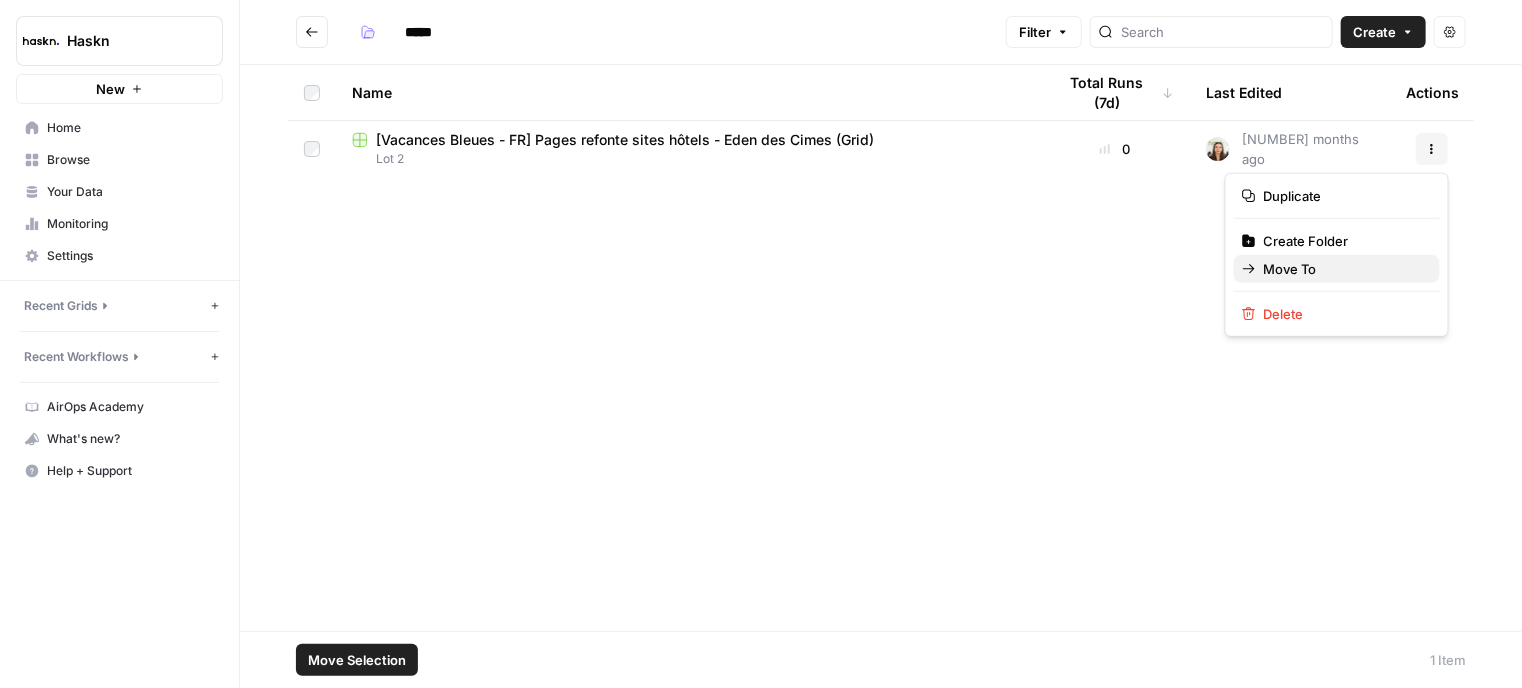 click on "Move To" at bounding box center (1344, 269) 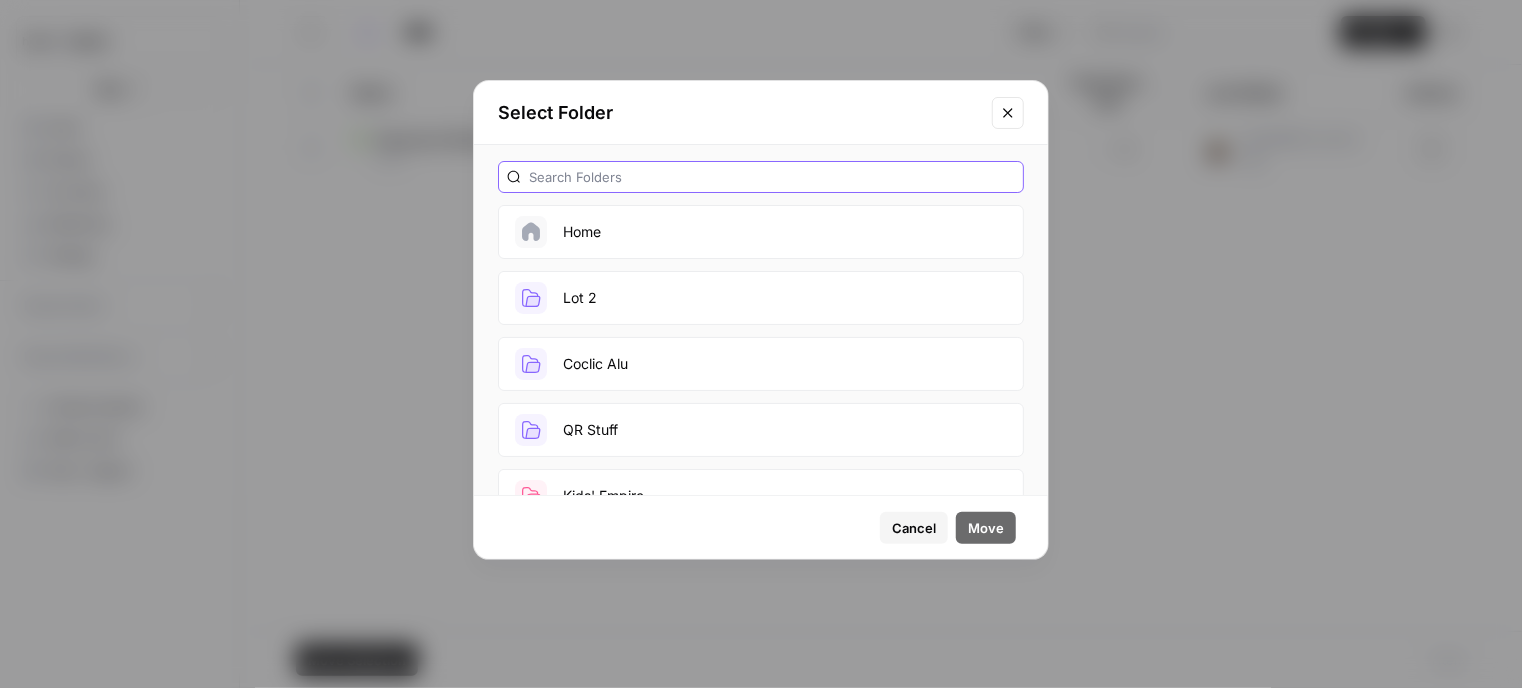 click at bounding box center [772, 177] 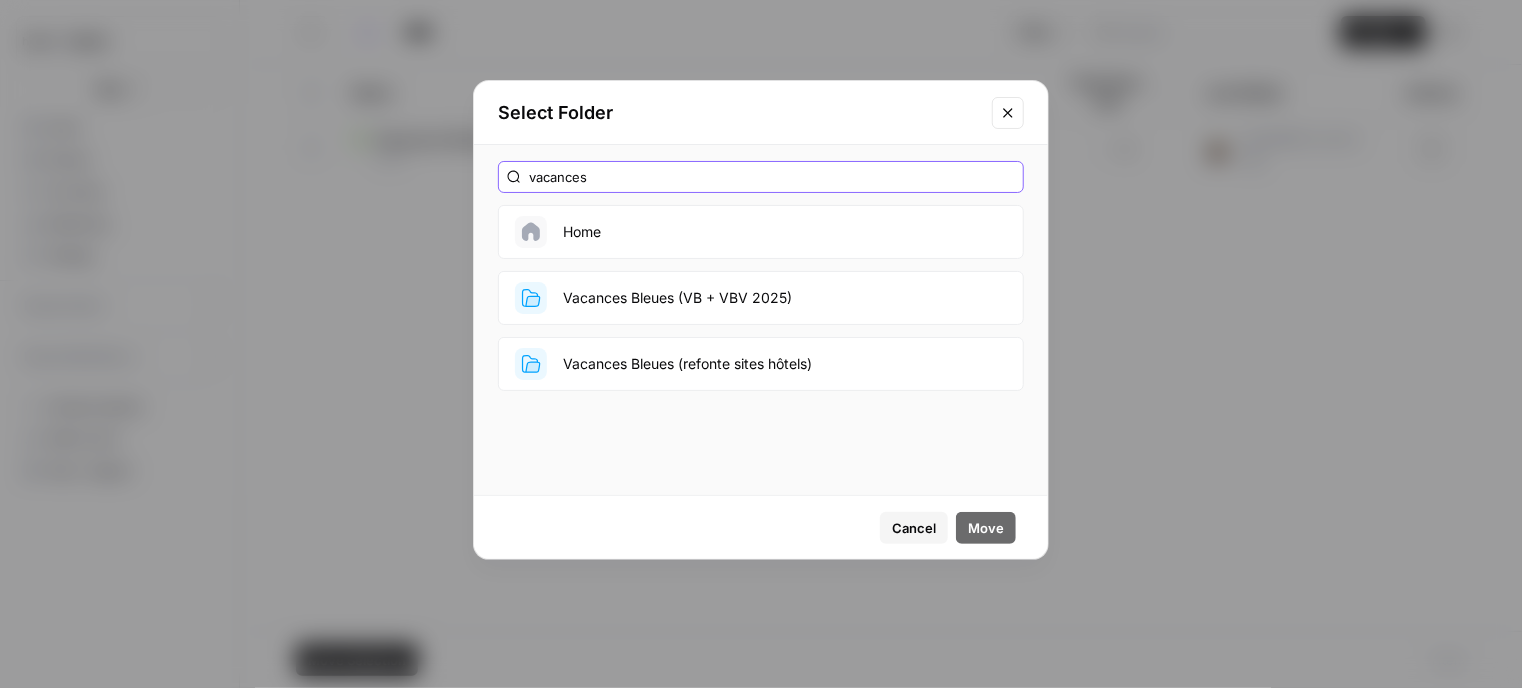 type on "vacances" 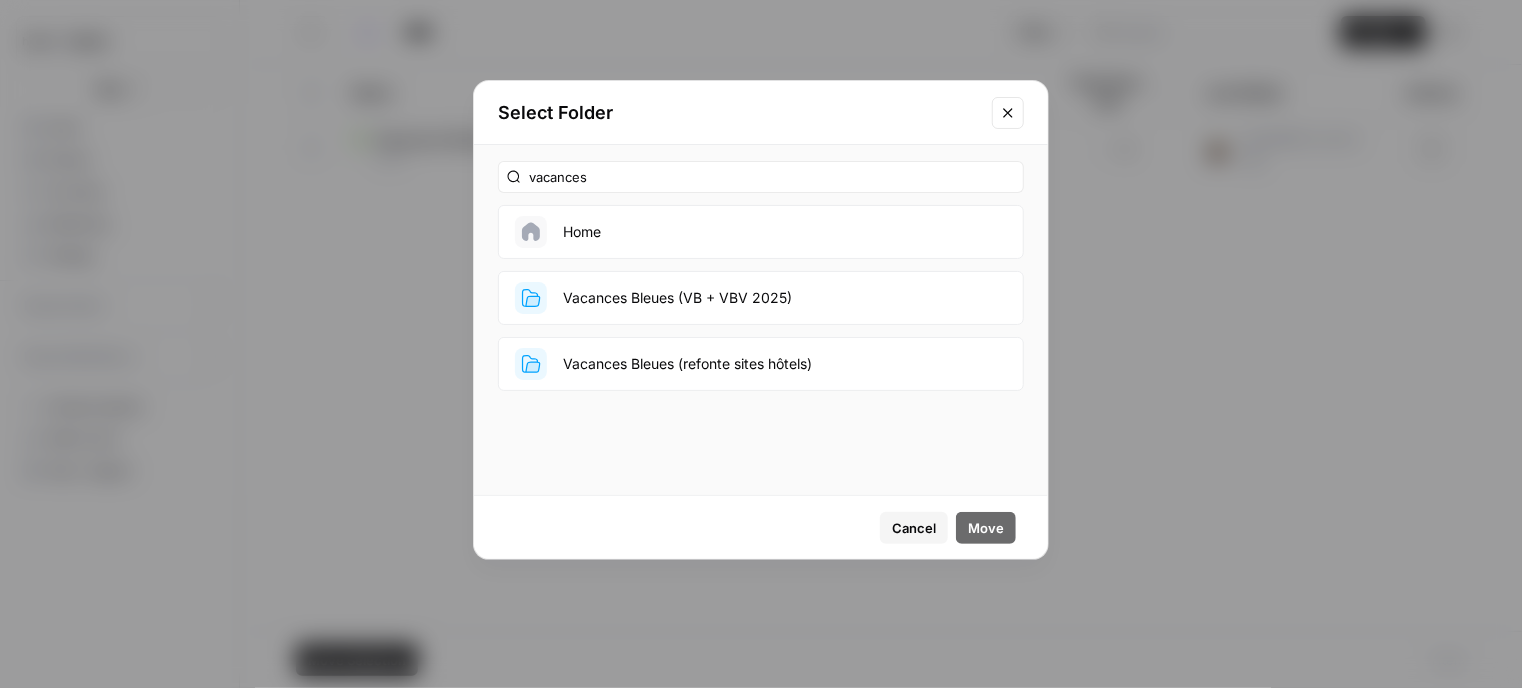 click on "Vacances Bleues (refonte sites hôtels)" at bounding box center [761, 364] 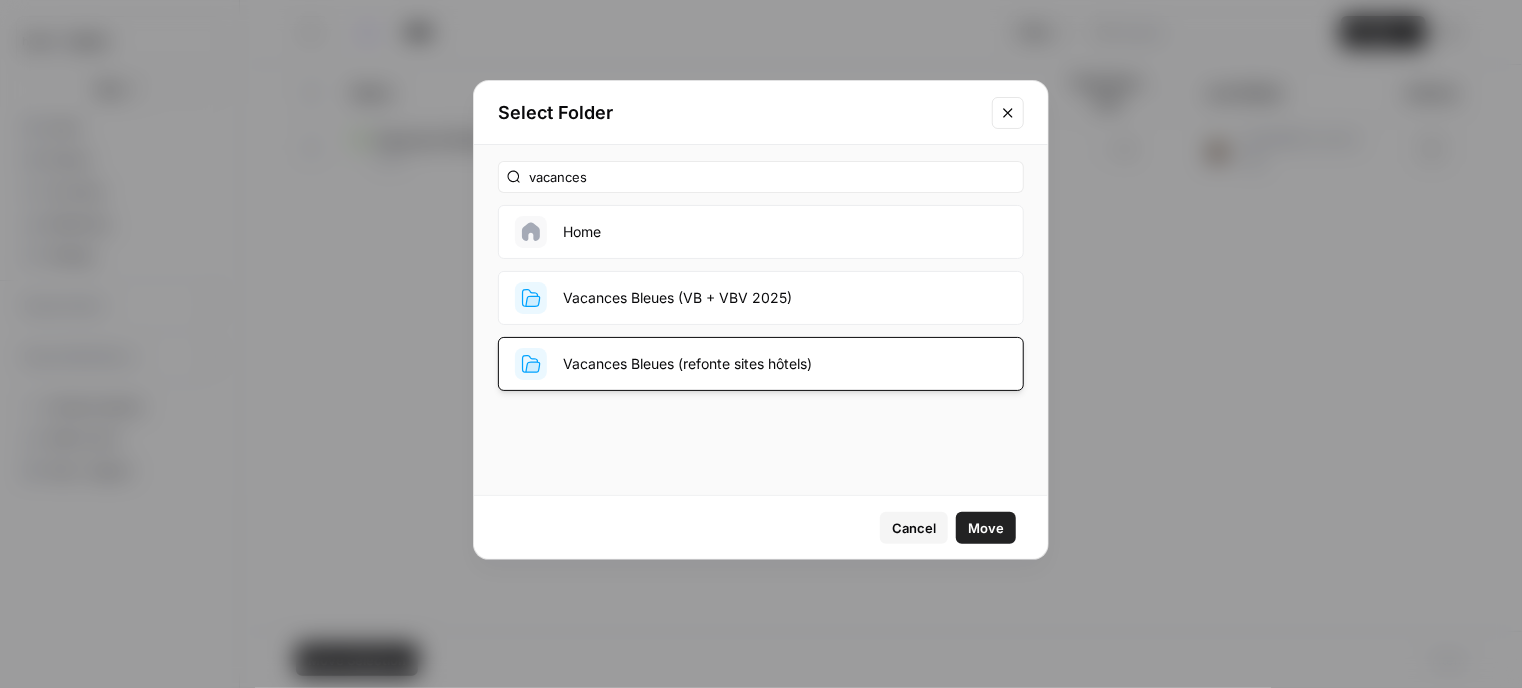 click on "Move" at bounding box center [986, 528] 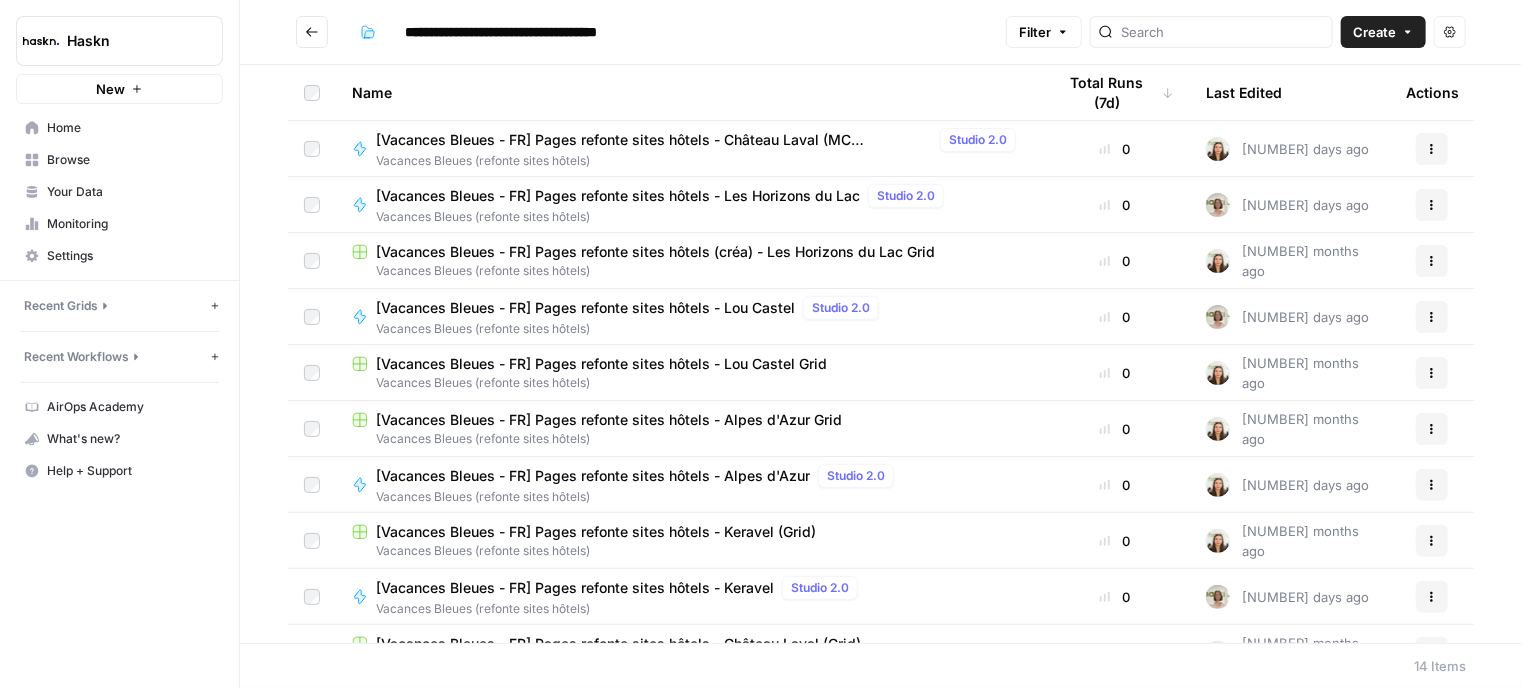 click at bounding box center (312, 32) 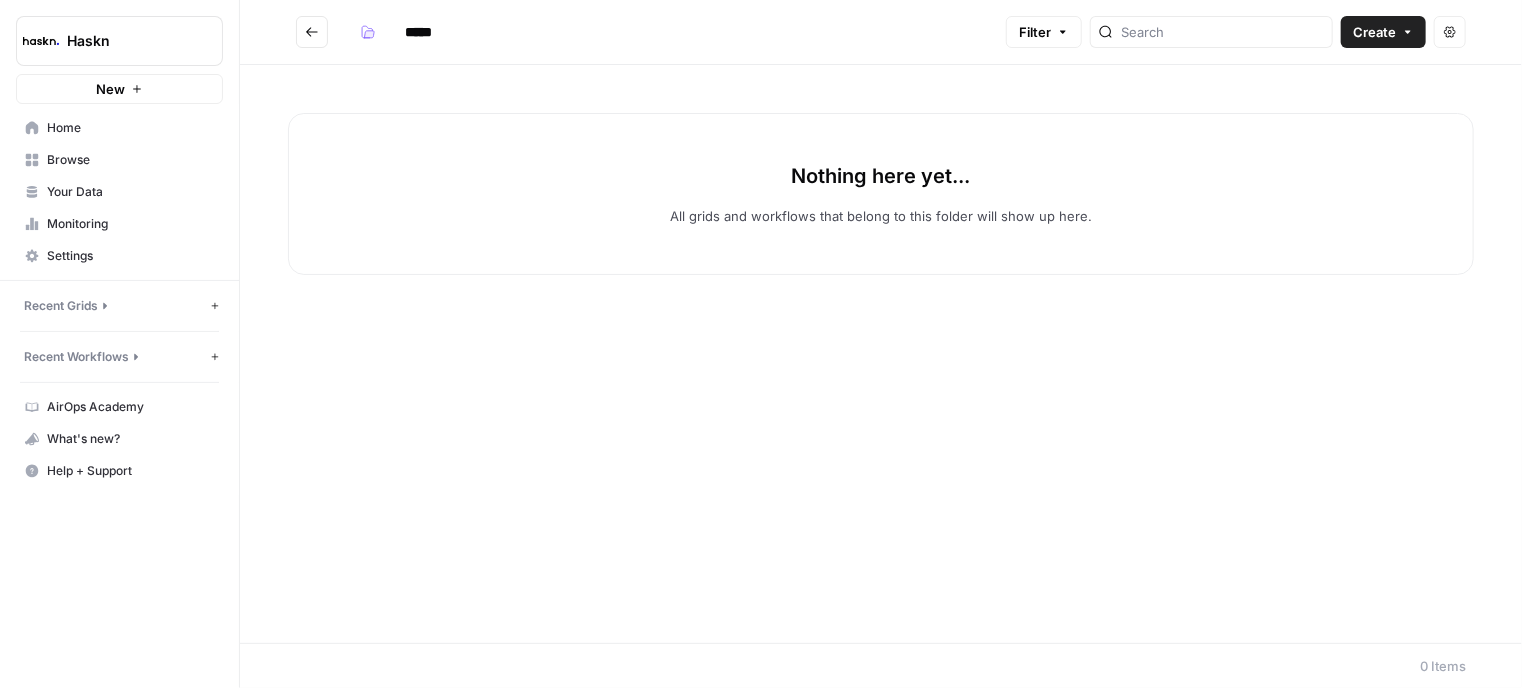 click on "*****" at bounding box center [647, 32] 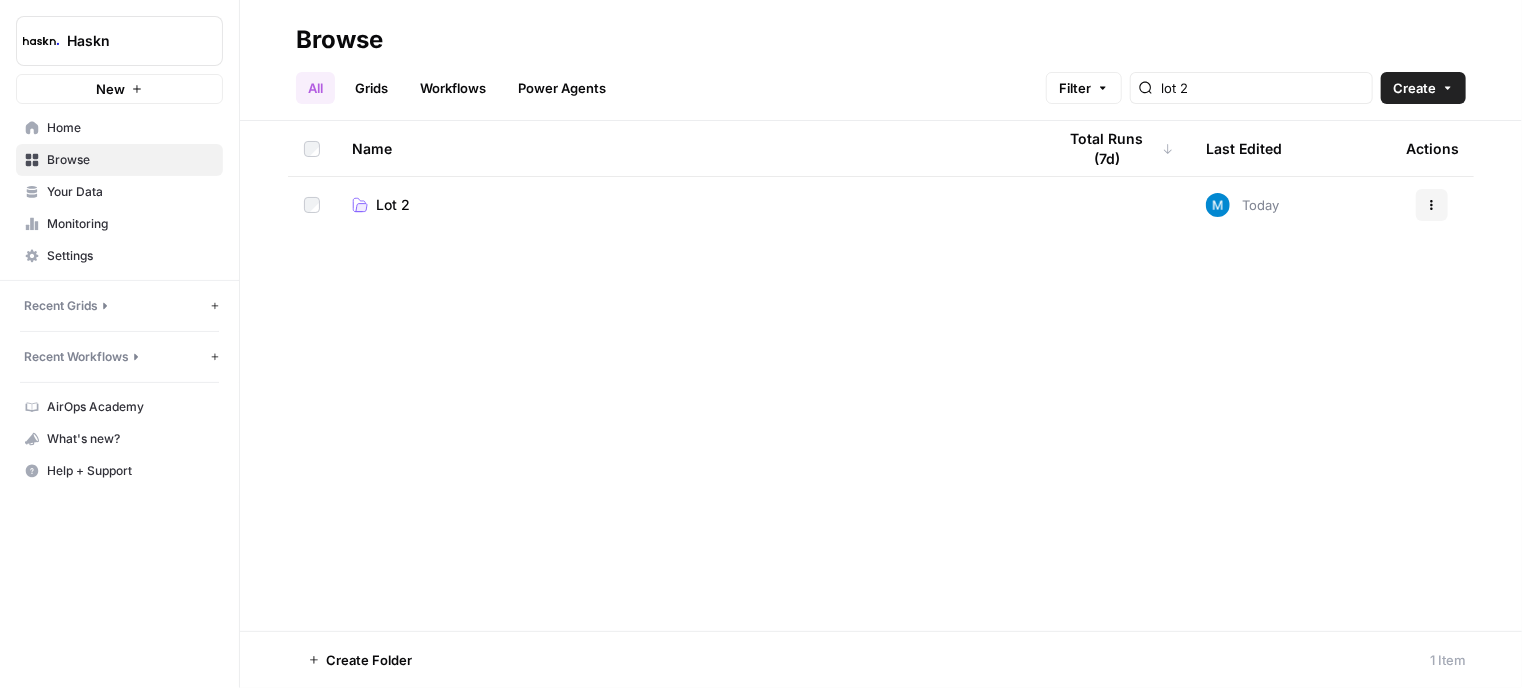 click 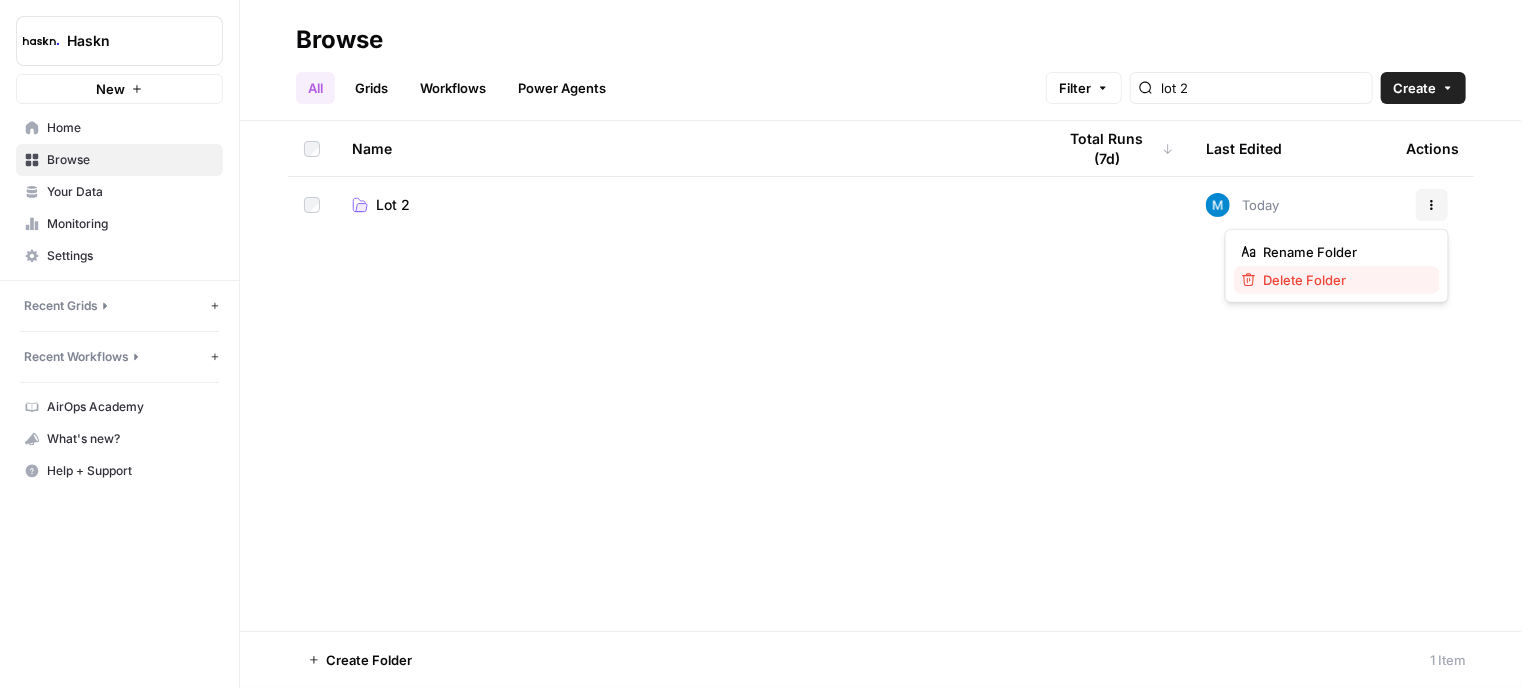 click on "Delete Folder" at bounding box center (1344, 280) 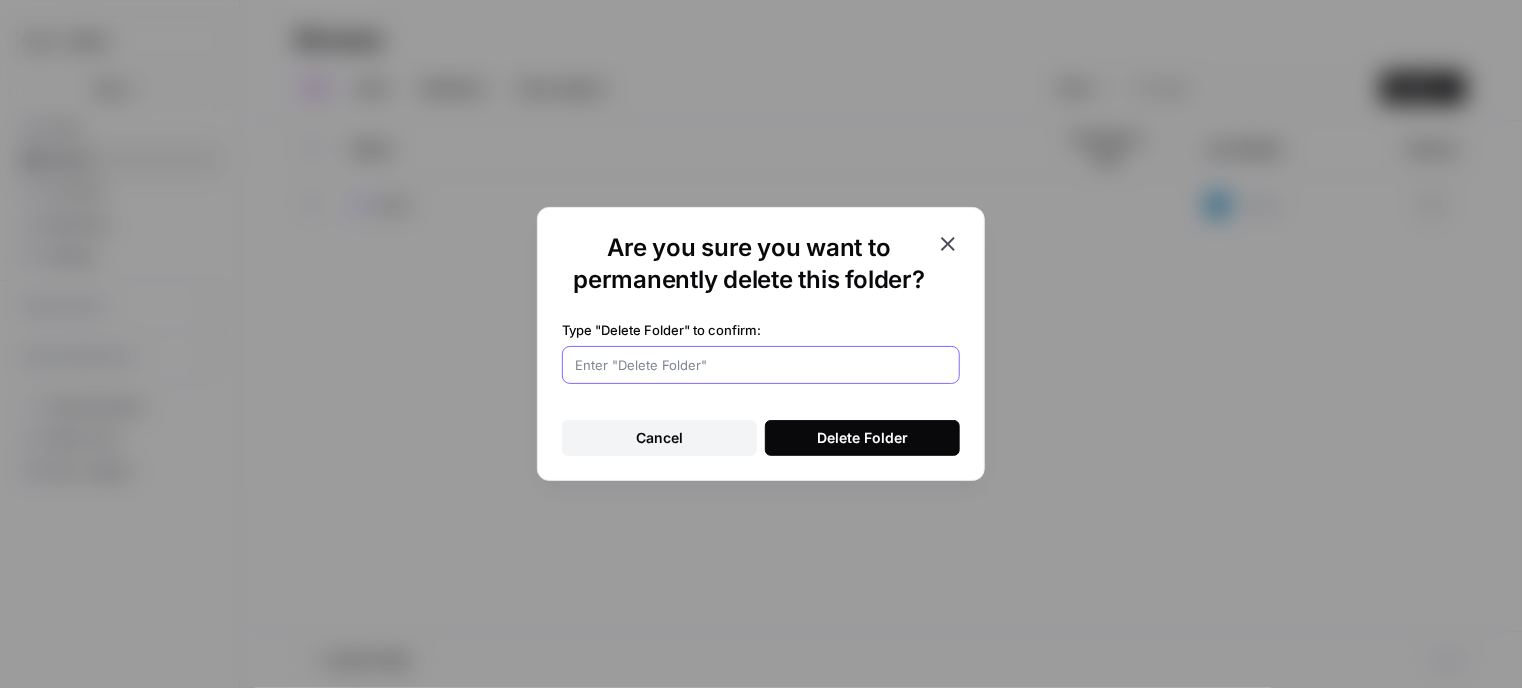 click on "Type "Delete Folder" to confirm:" at bounding box center [761, 365] 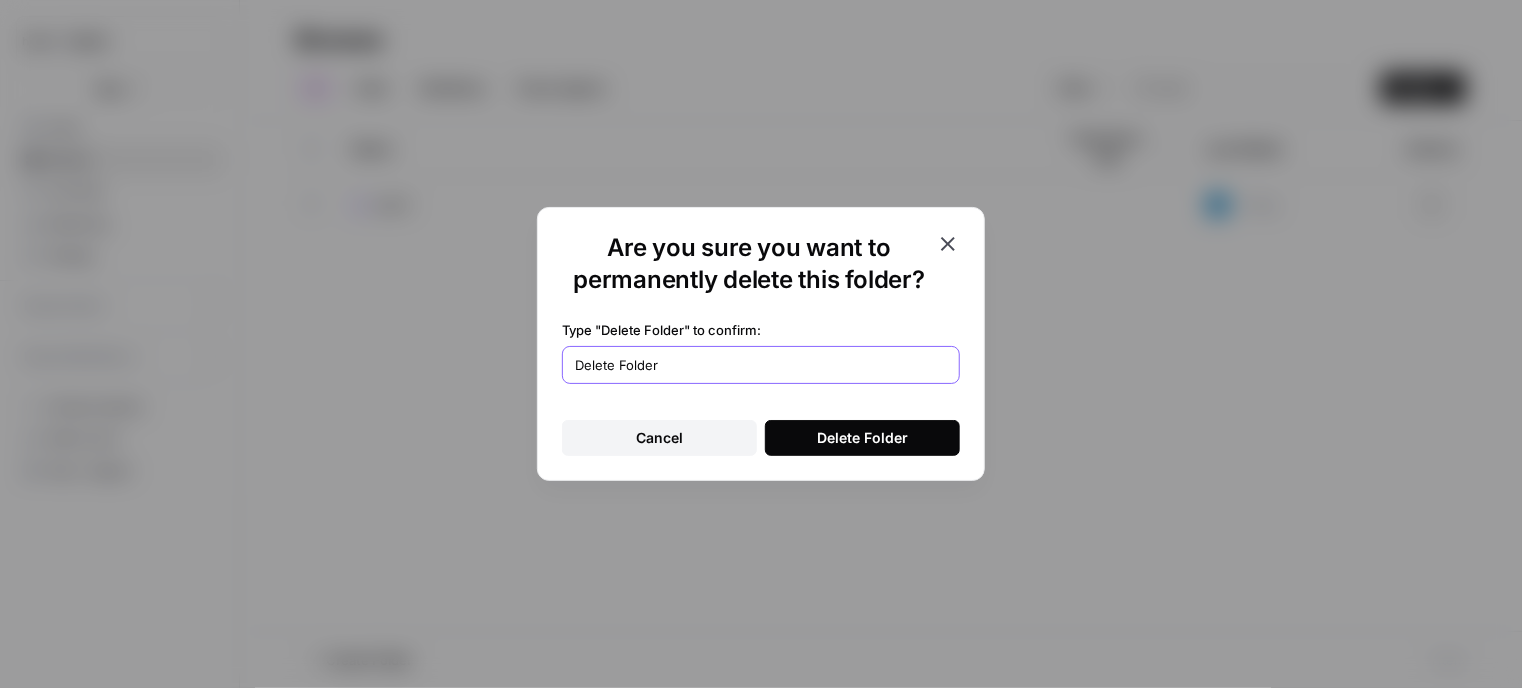 type on "Delete Folder" 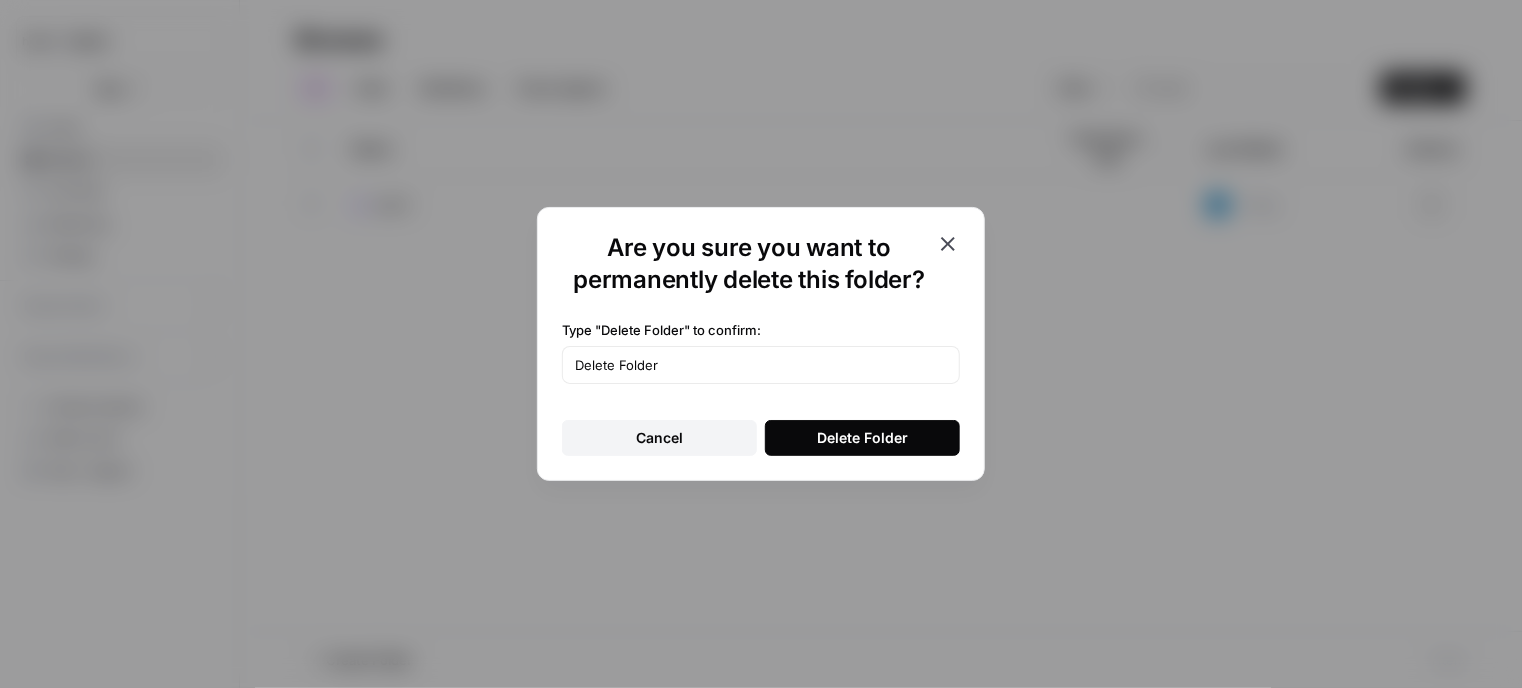 click on "Delete Folder" at bounding box center (862, 438) 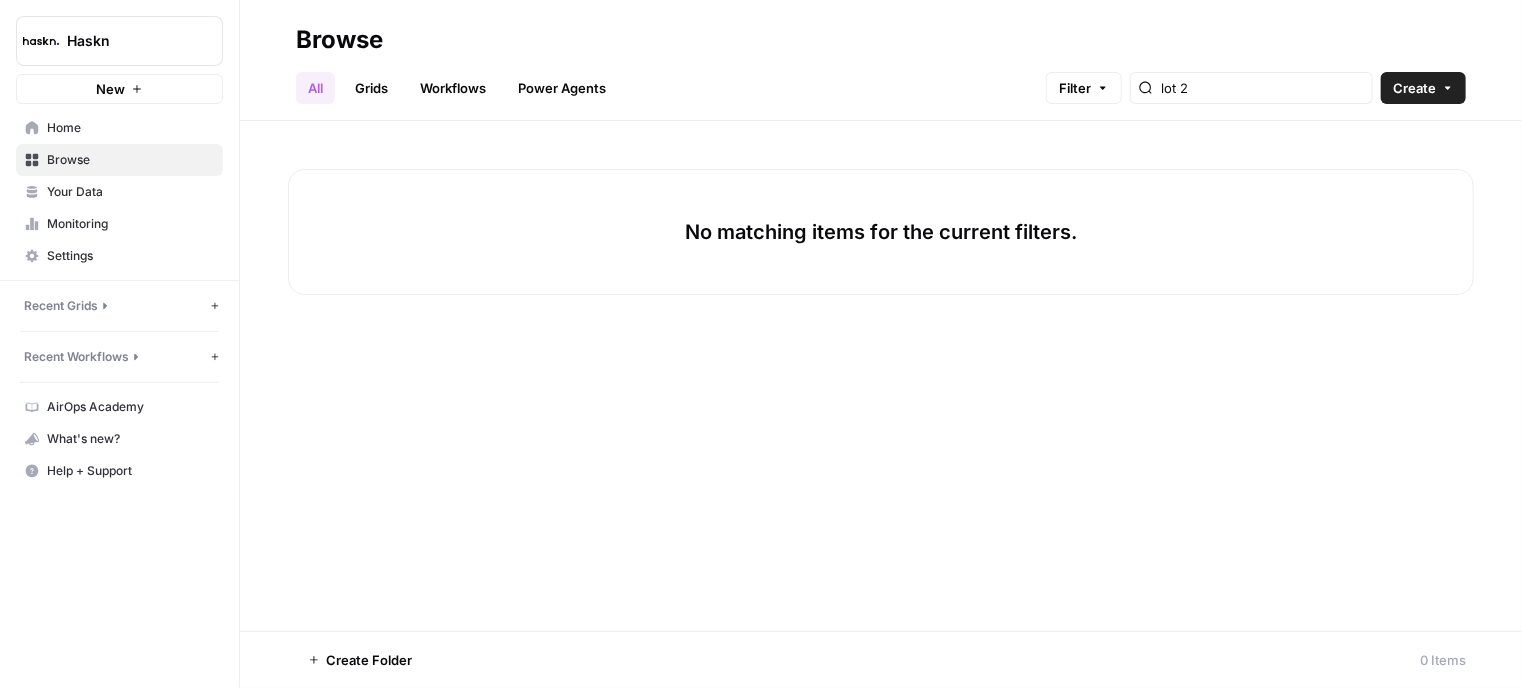 click on "Grids" at bounding box center [371, 88] 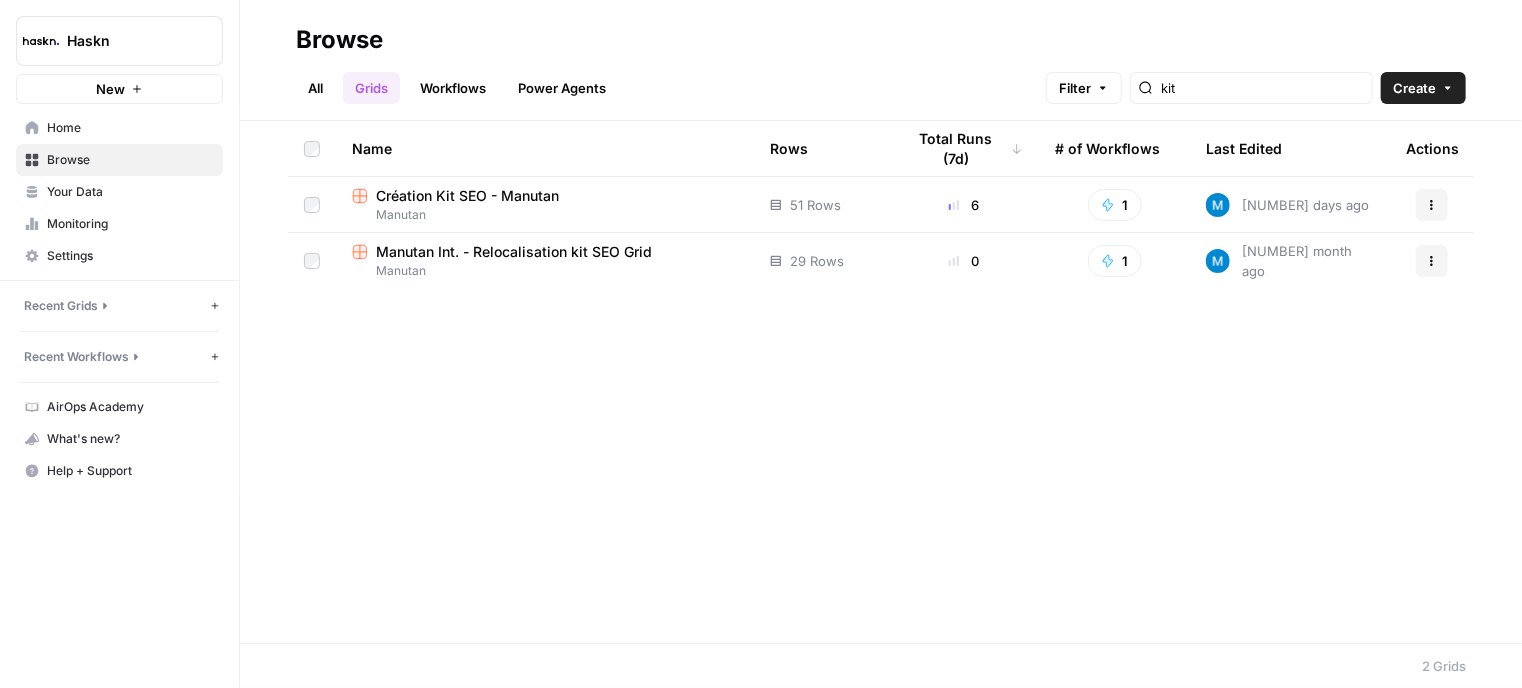 click on "All" at bounding box center [315, 88] 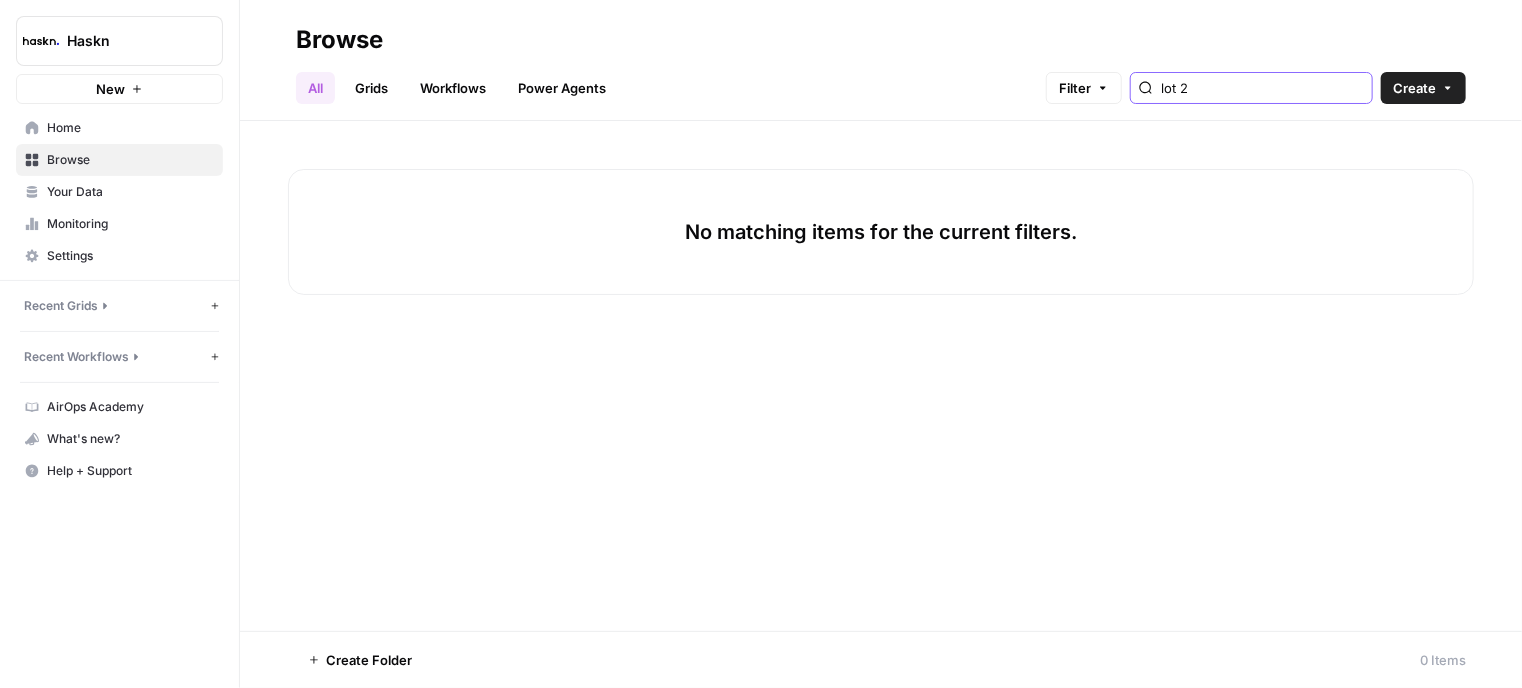 click on "lot 2" at bounding box center (1262, 88) 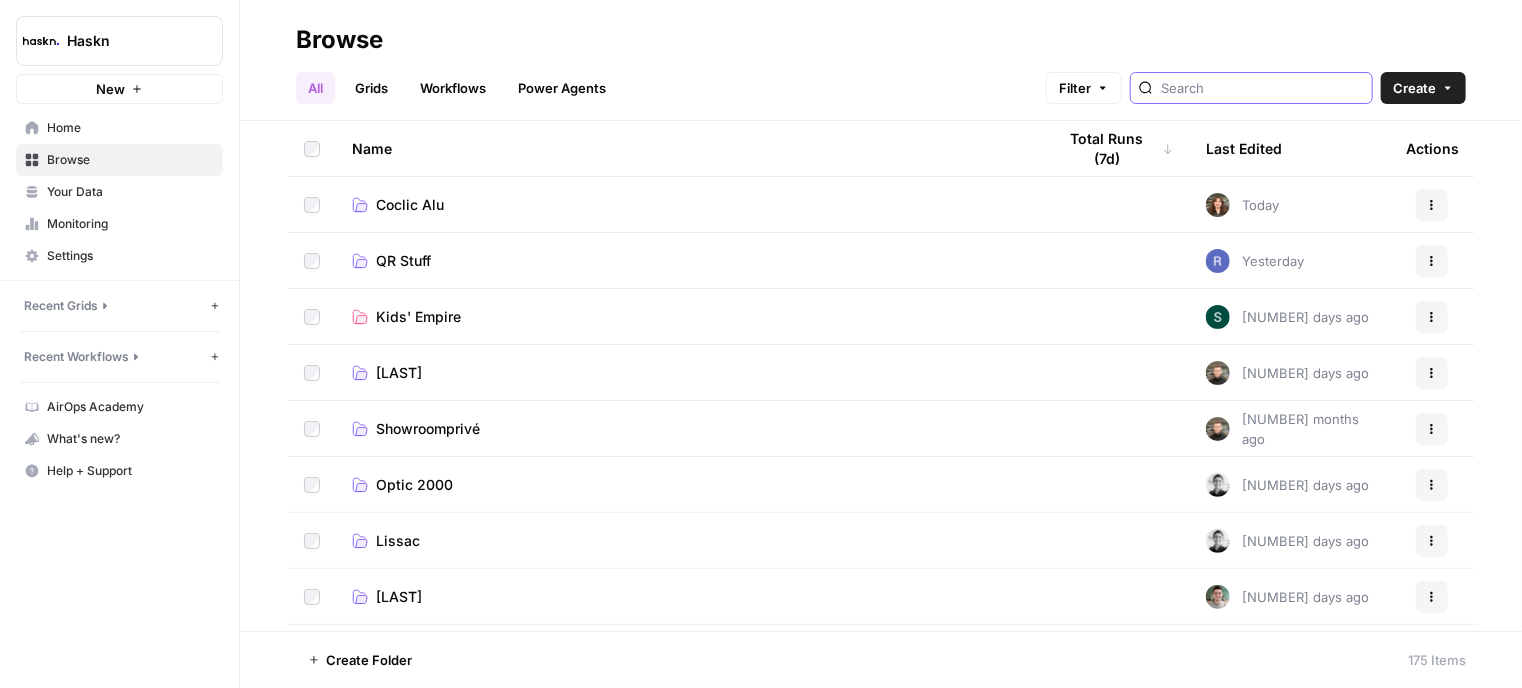 type 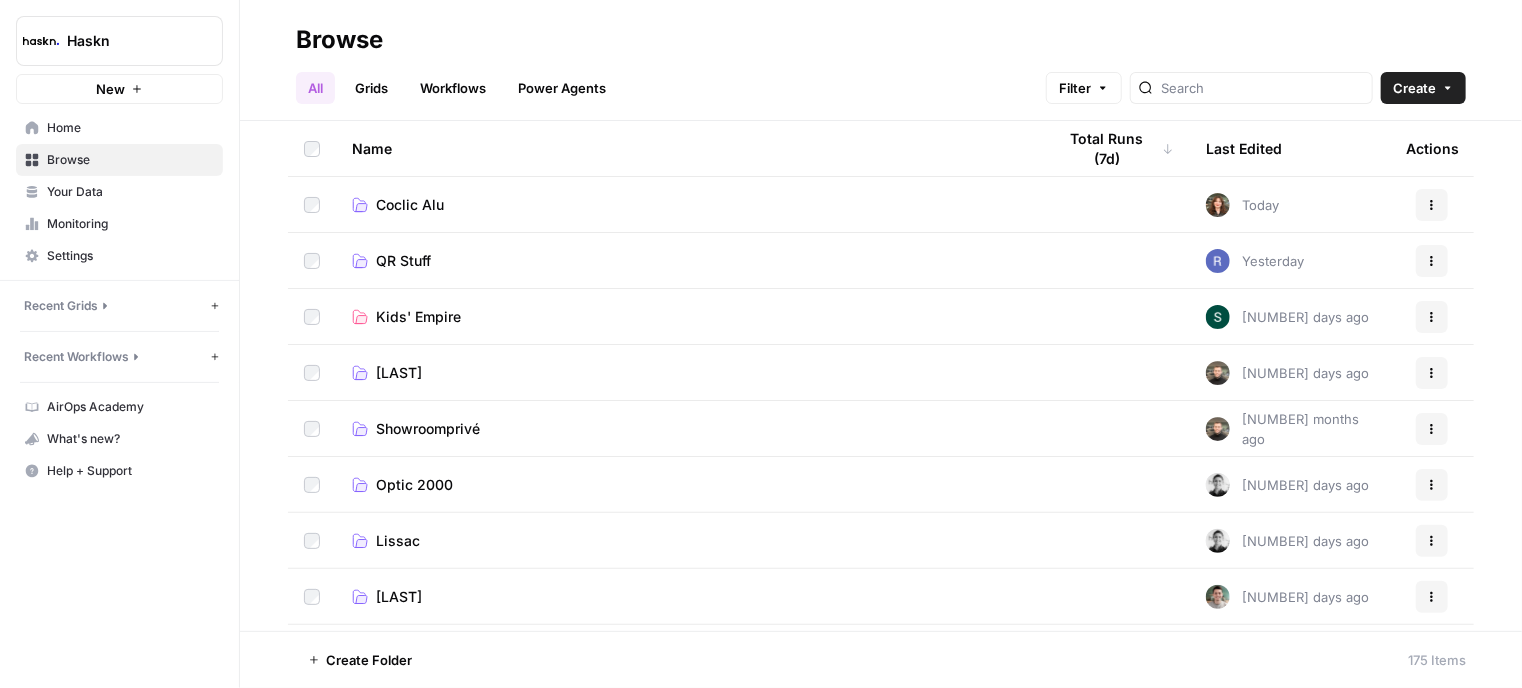 click on "Grids" at bounding box center (371, 88) 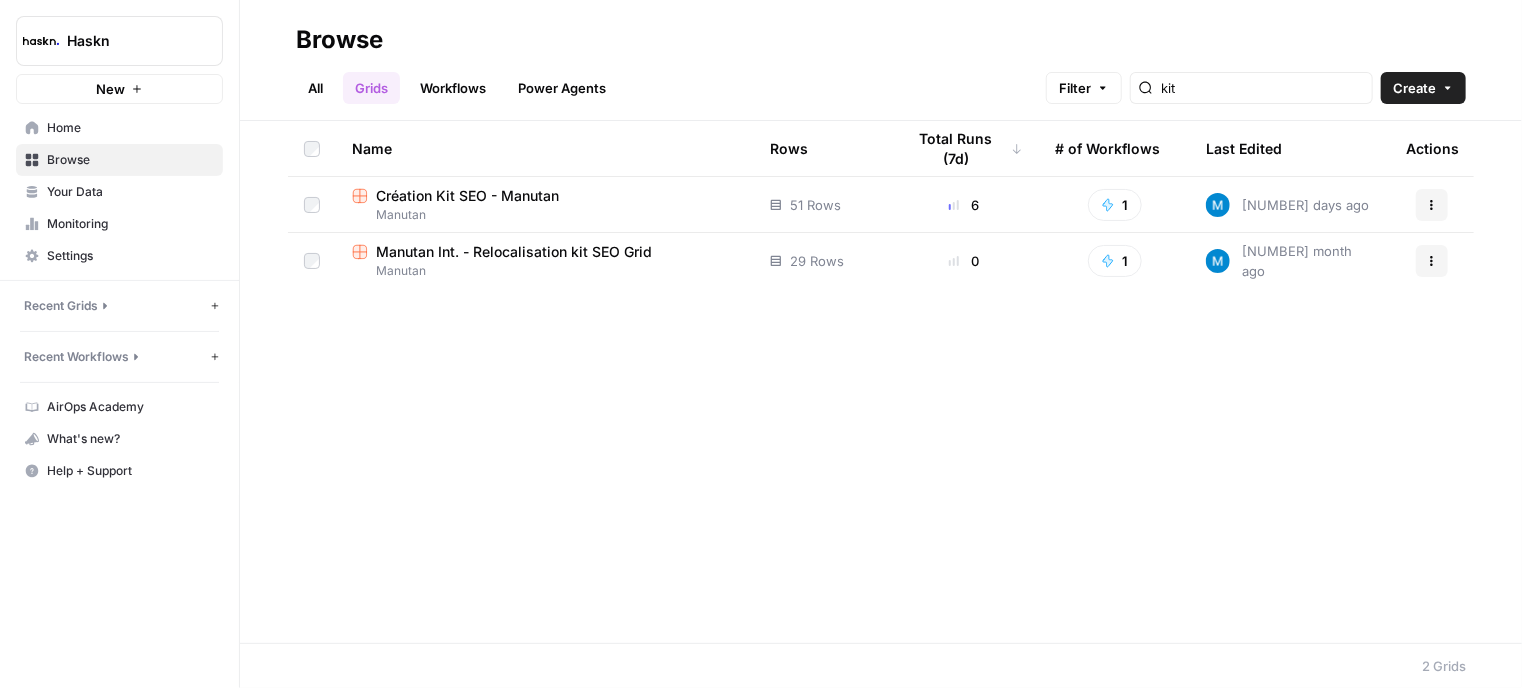 click on "All" at bounding box center [315, 88] 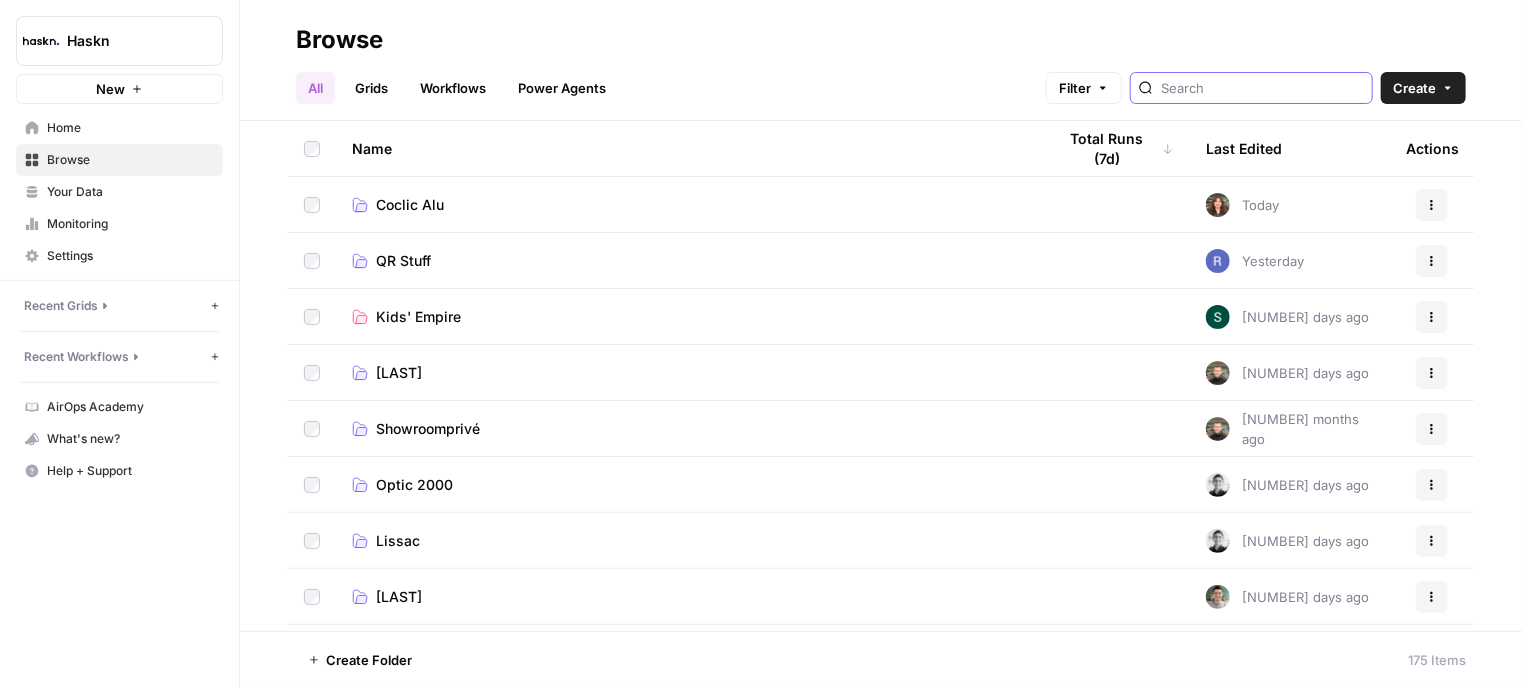 click at bounding box center [1262, 88] 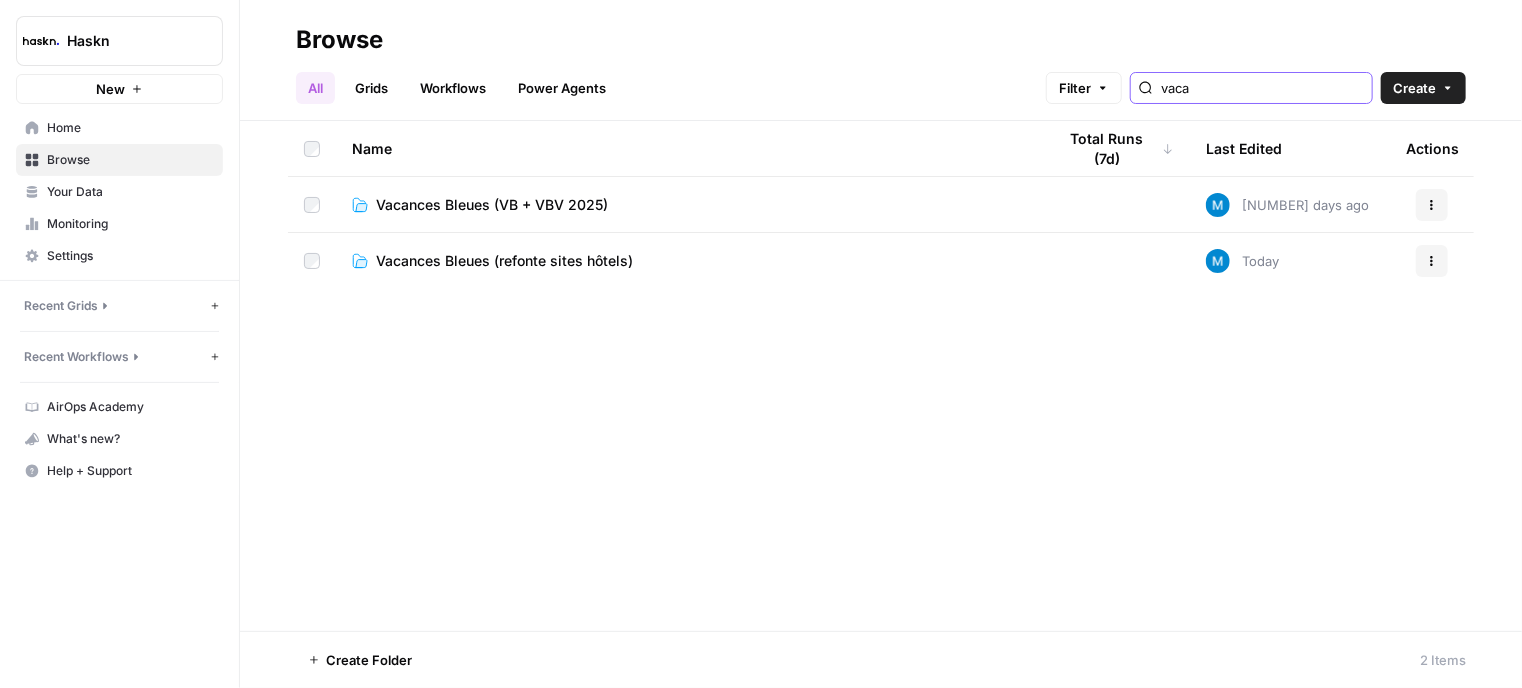 type on "vaca" 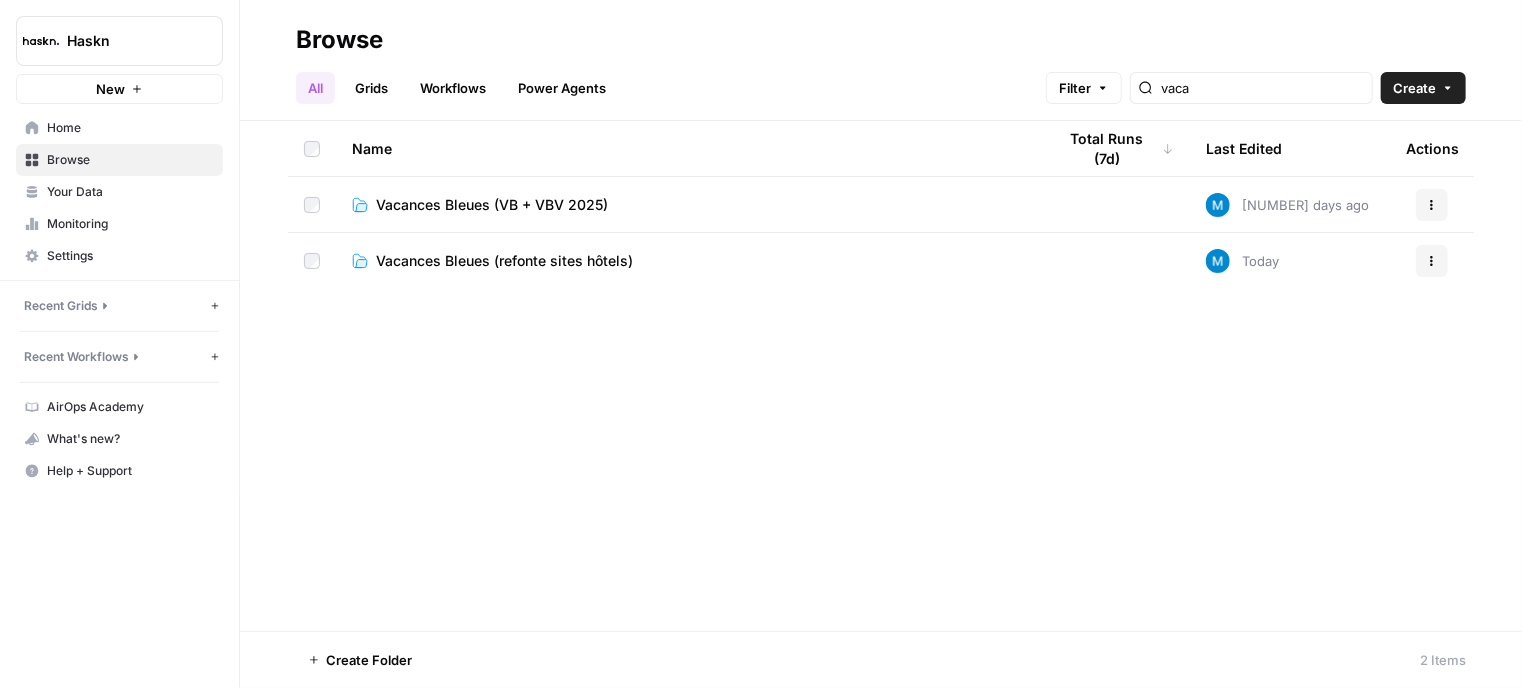 click on "Vacances Bleues (refonte sites hôtels)" at bounding box center (504, 261) 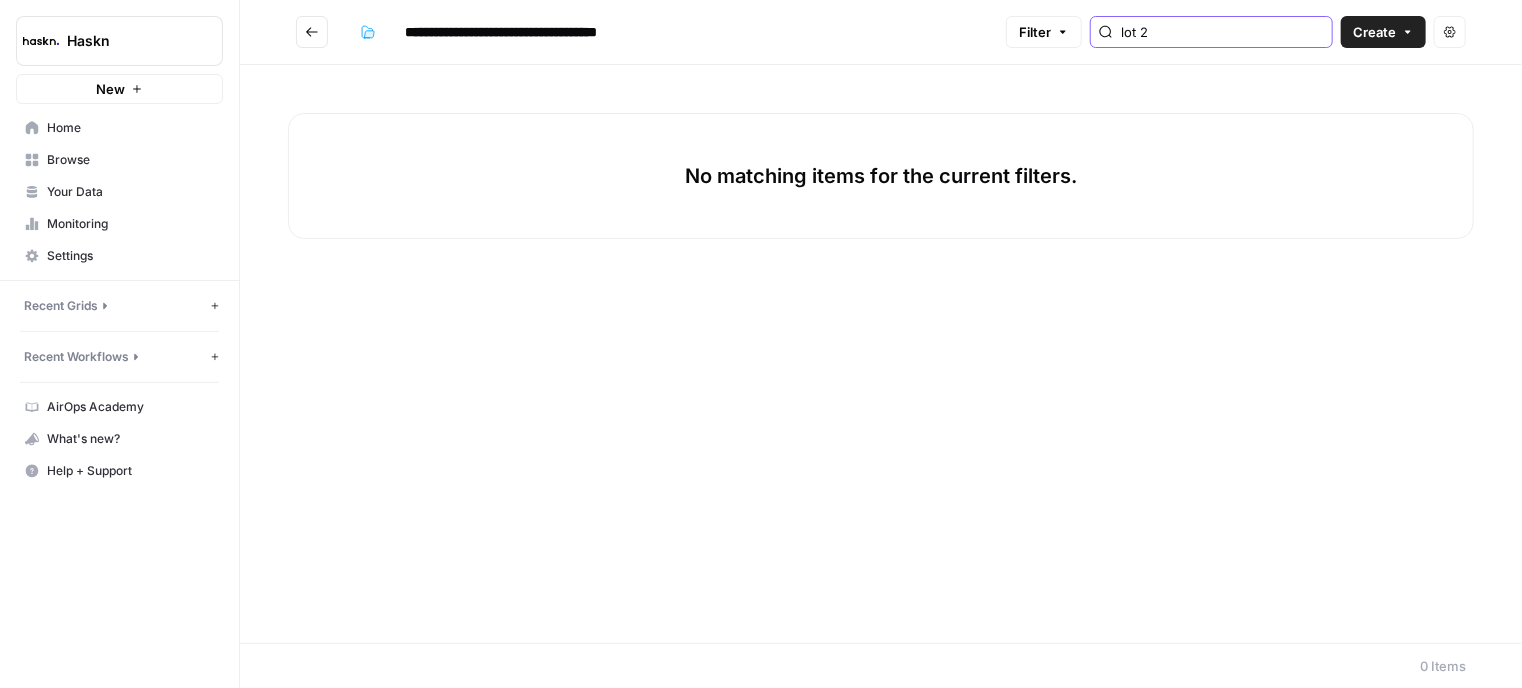click on "lot 2" at bounding box center [1222, 32] 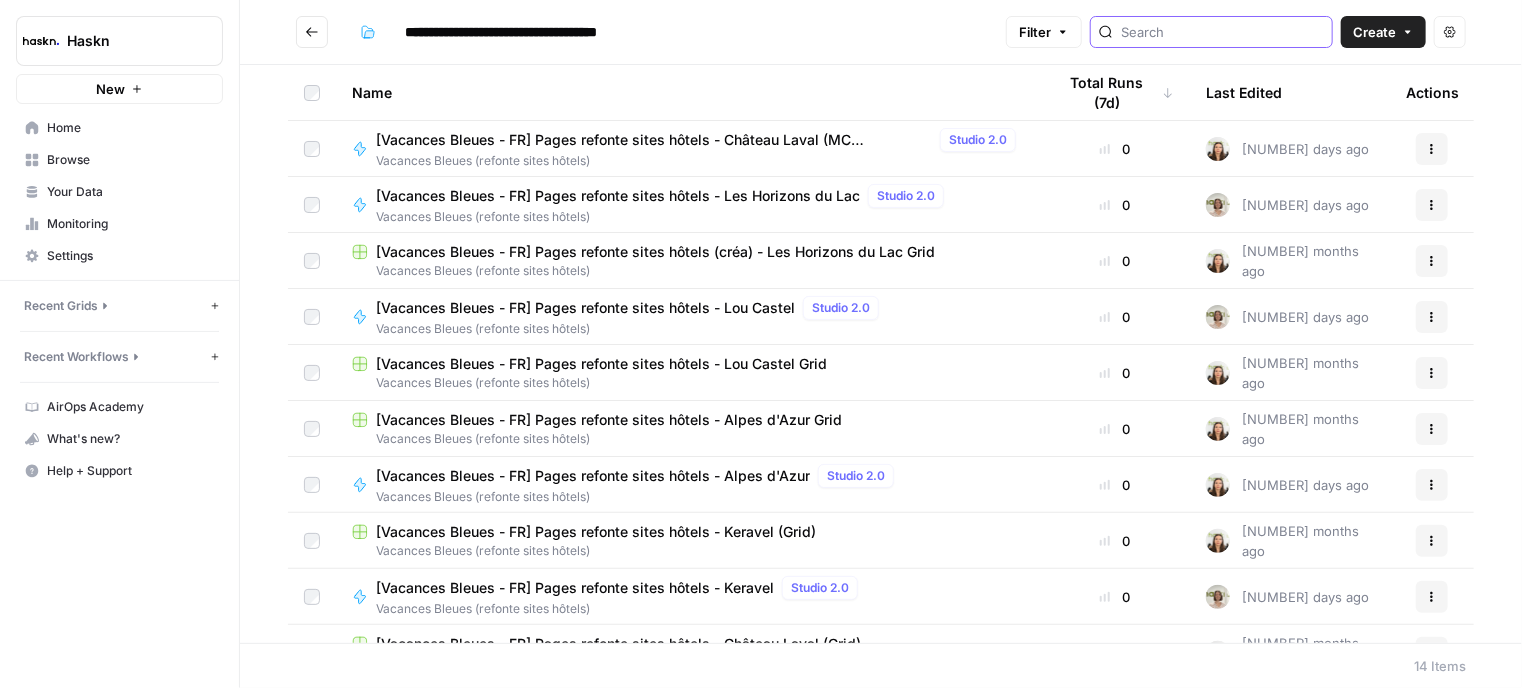 type 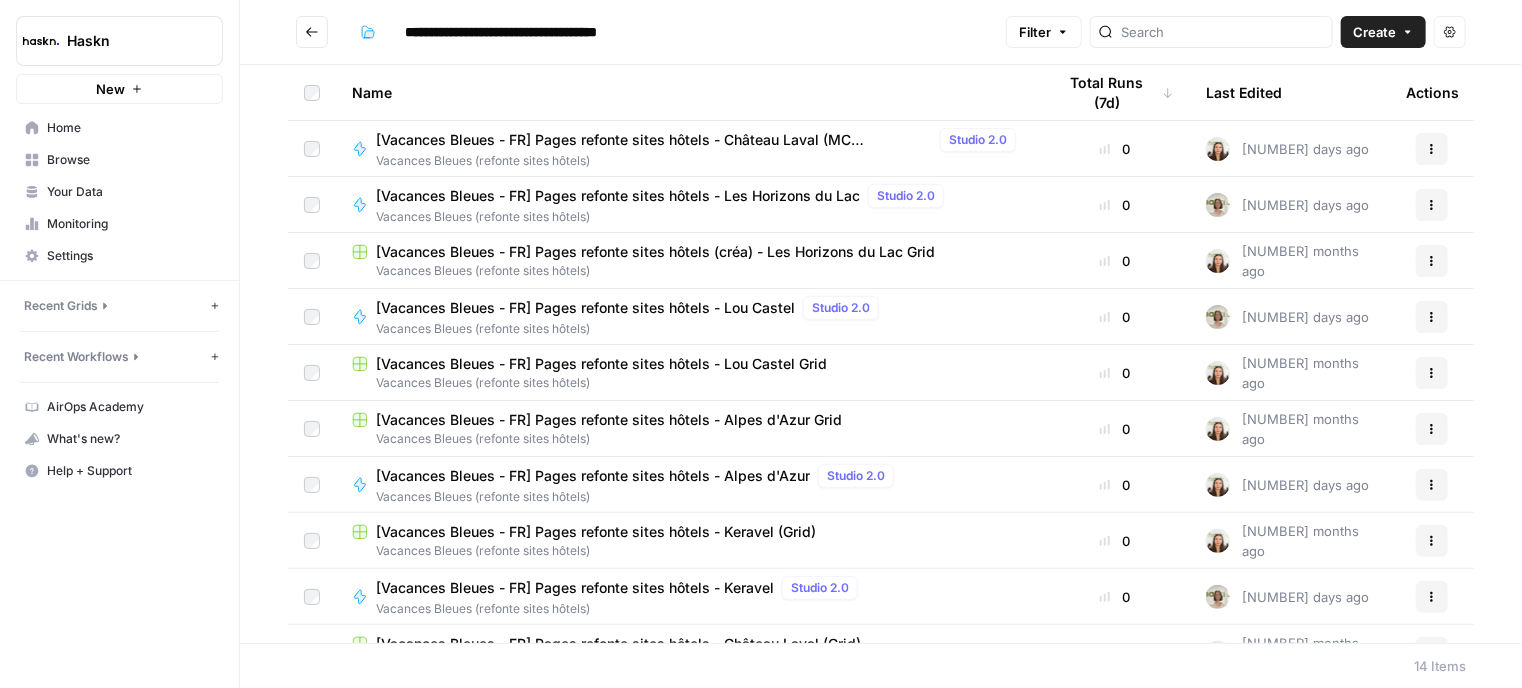 click on "**********" at bounding box center (647, 32) 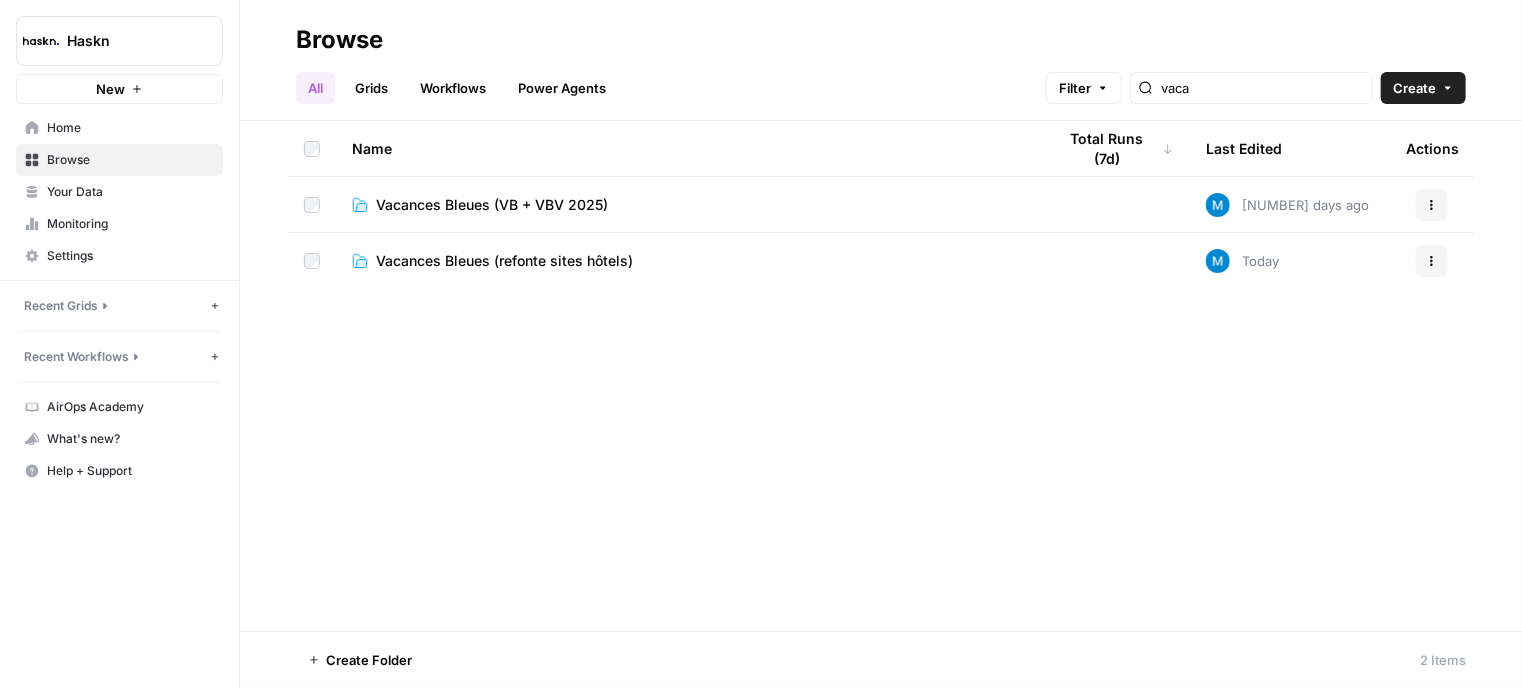 click on "Create Folder" at bounding box center (369, 660) 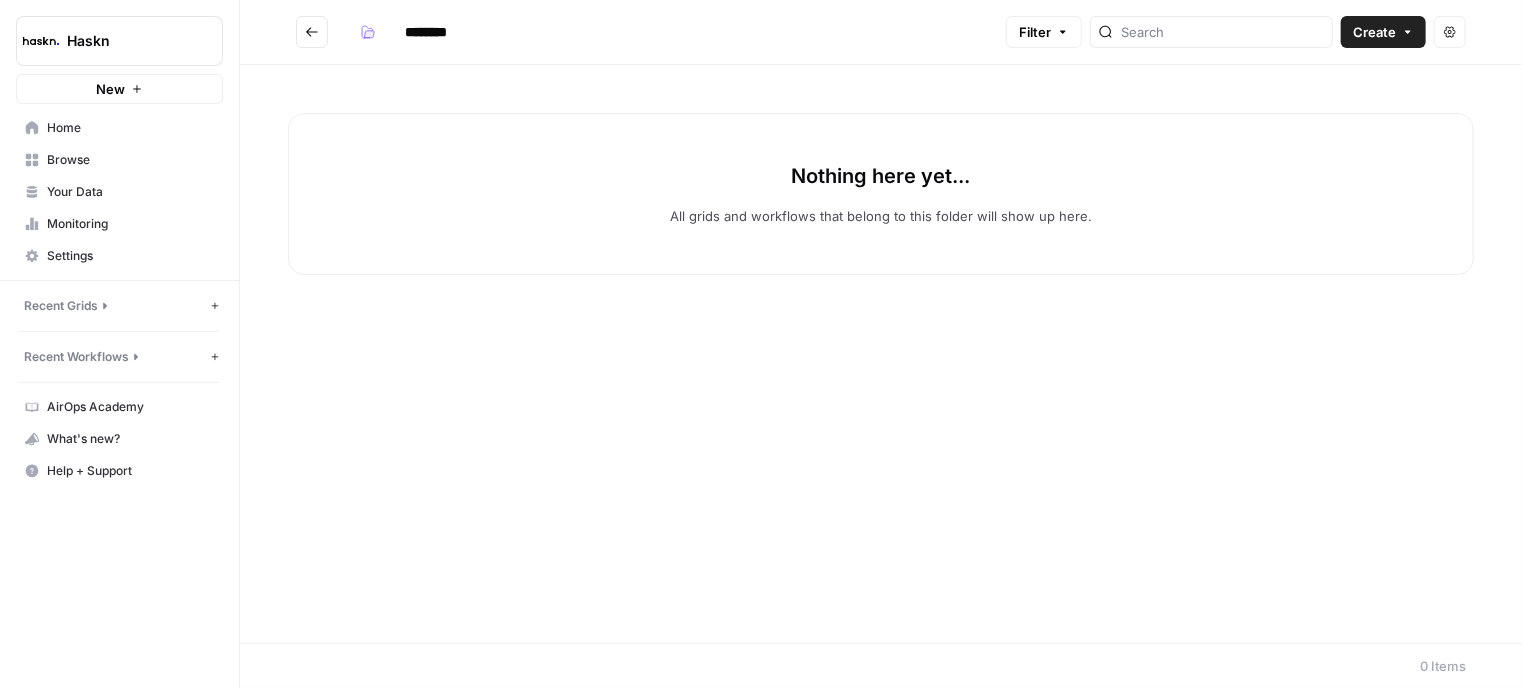 click on "********" at bounding box center (452, 32) 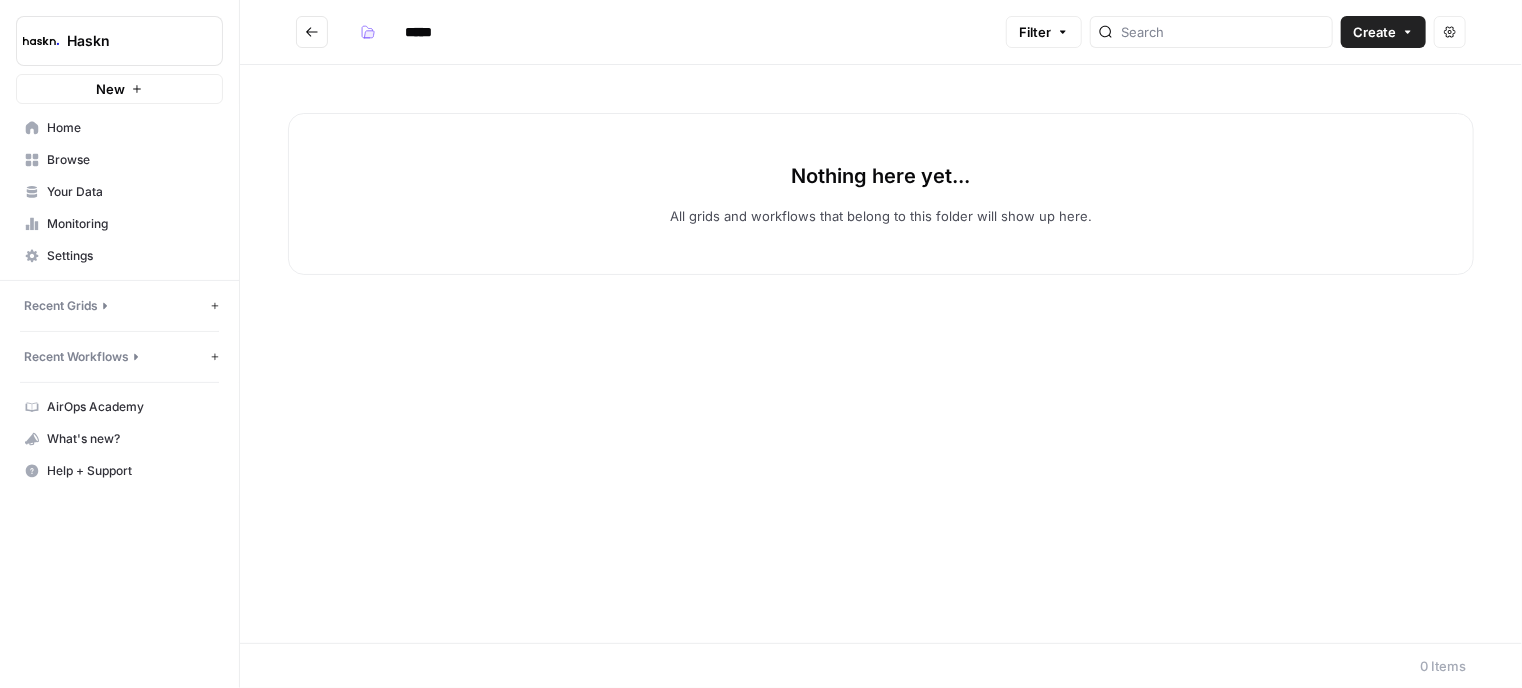 type on "*****" 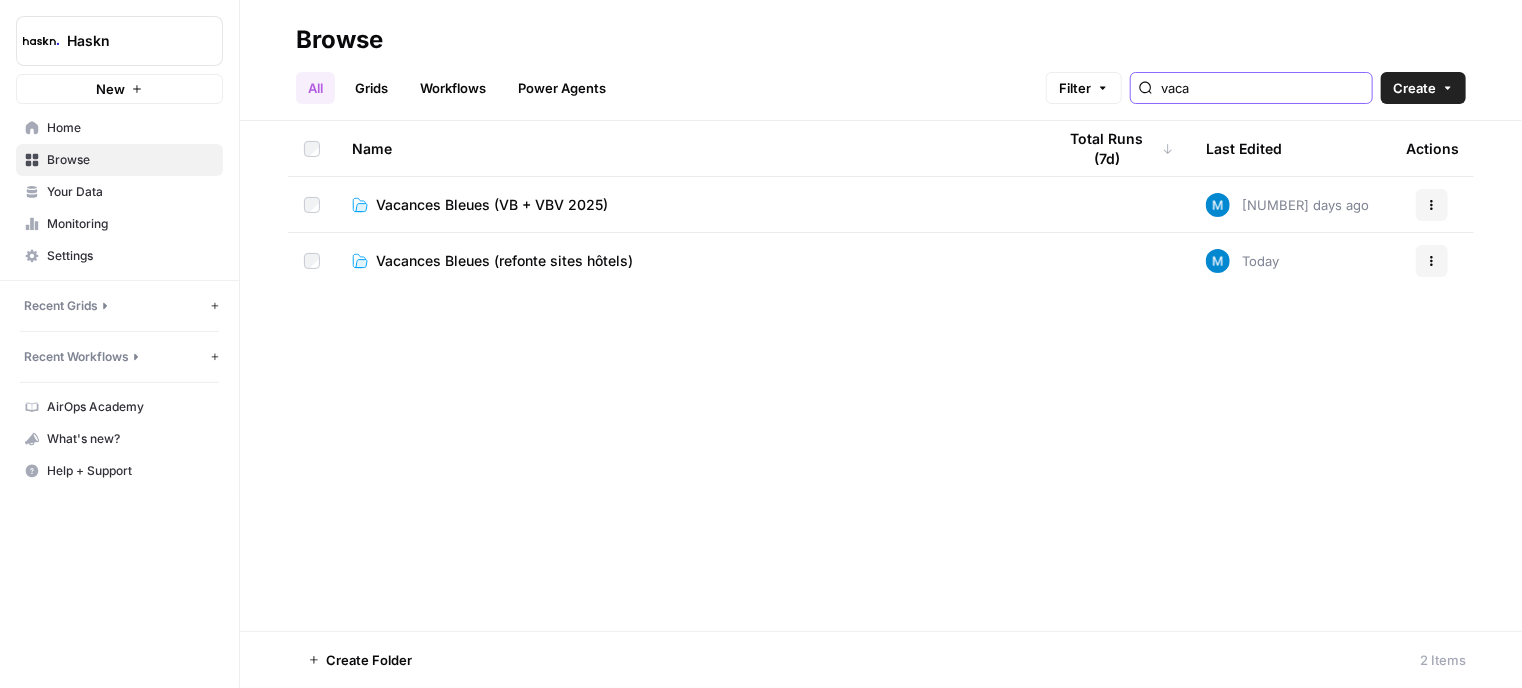 click on "vaca" at bounding box center (1262, 88) 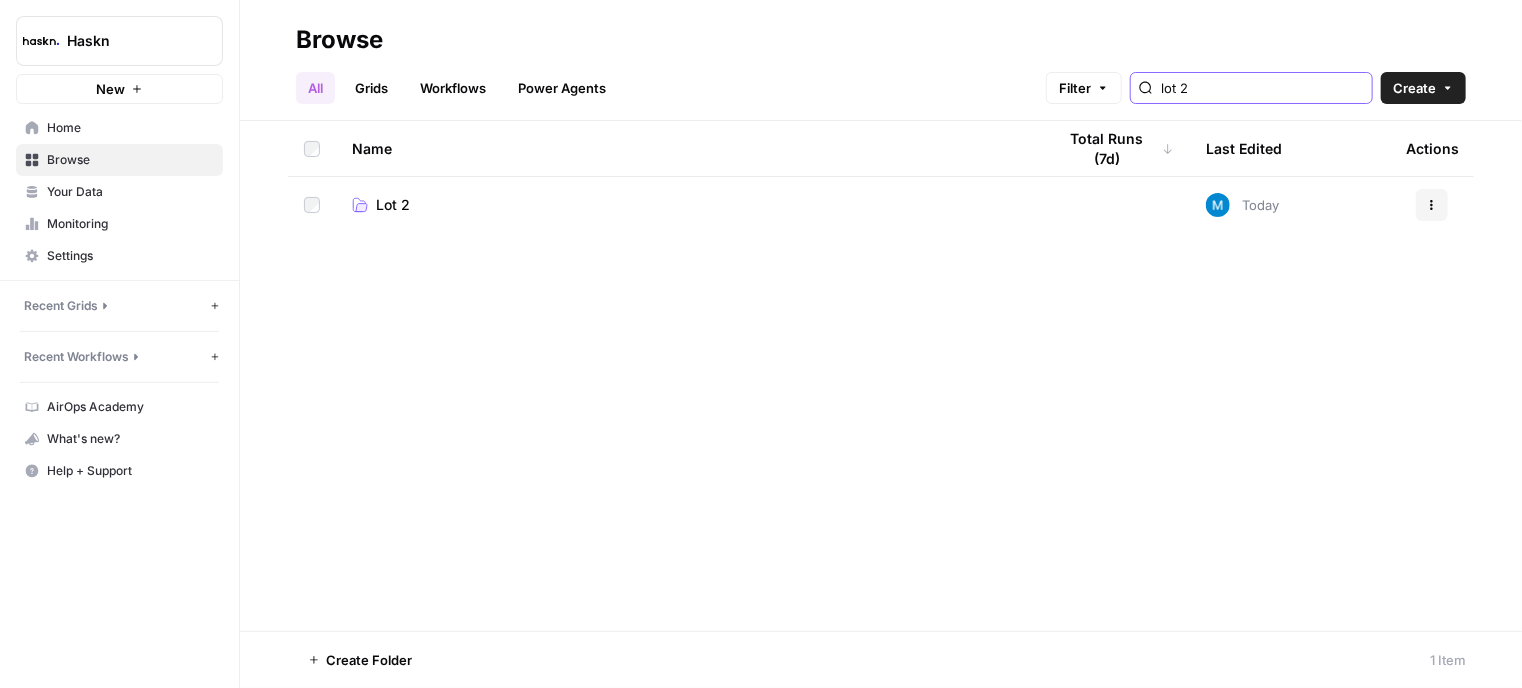 type on "lot 2" 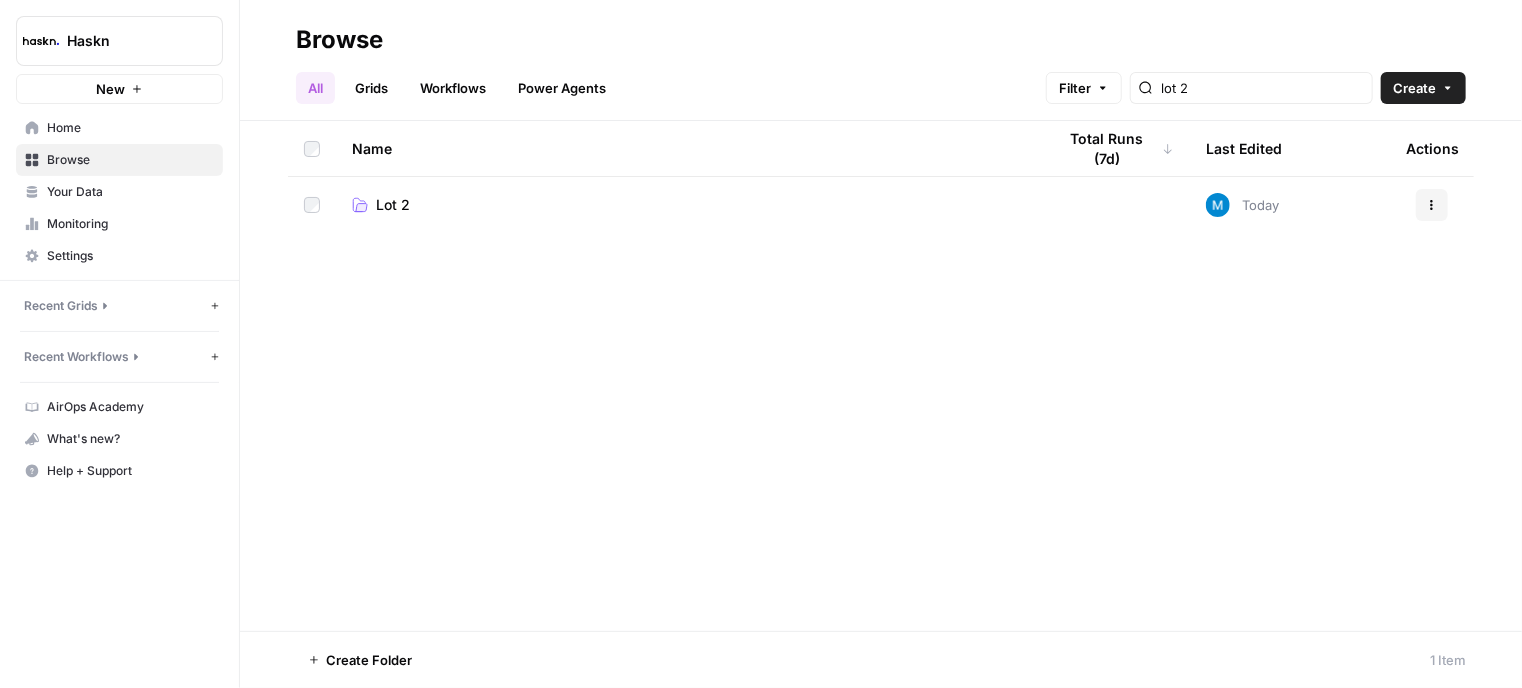 click 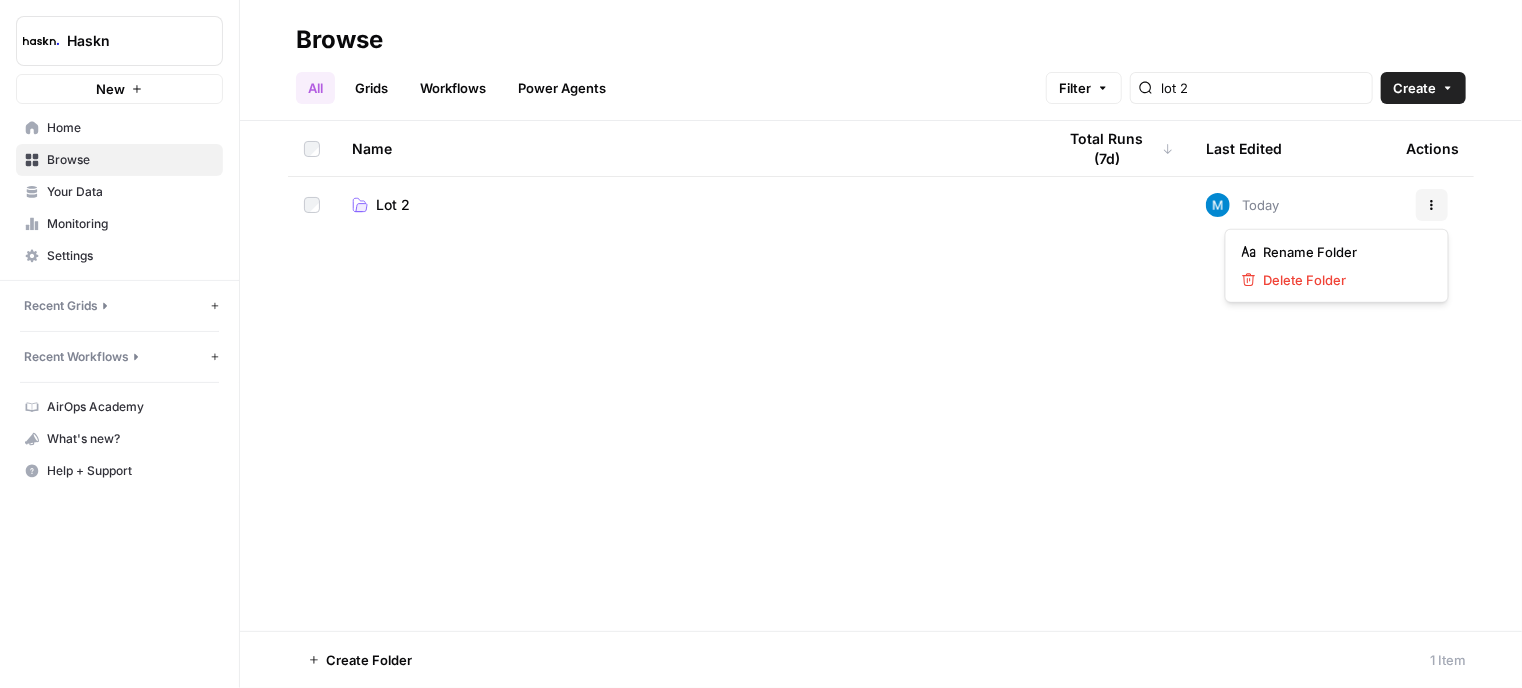 click on "Name Total Runs (7d) Last Edited Actions Lot 2 Today Actions" at bounding box center [881, 376] 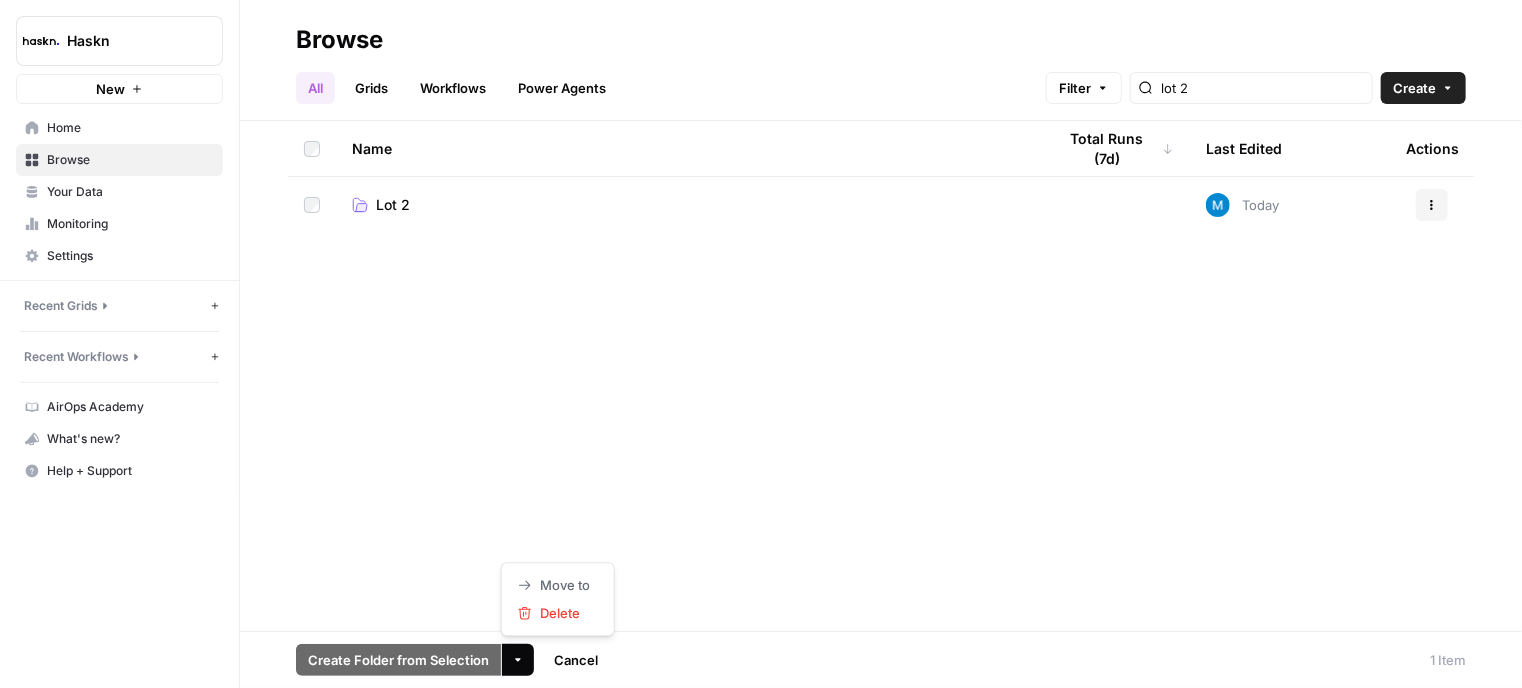 click 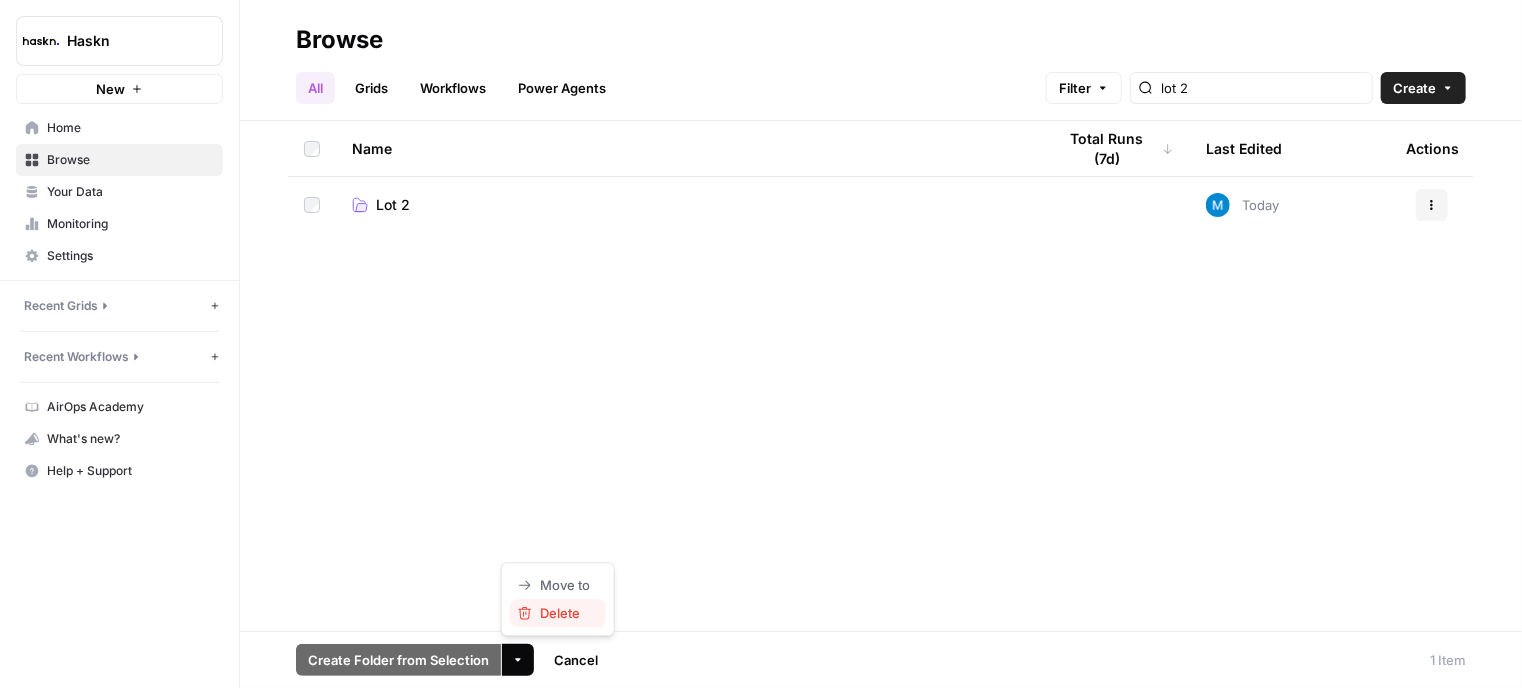 click on "Delete" at bounding box center (565, 613) 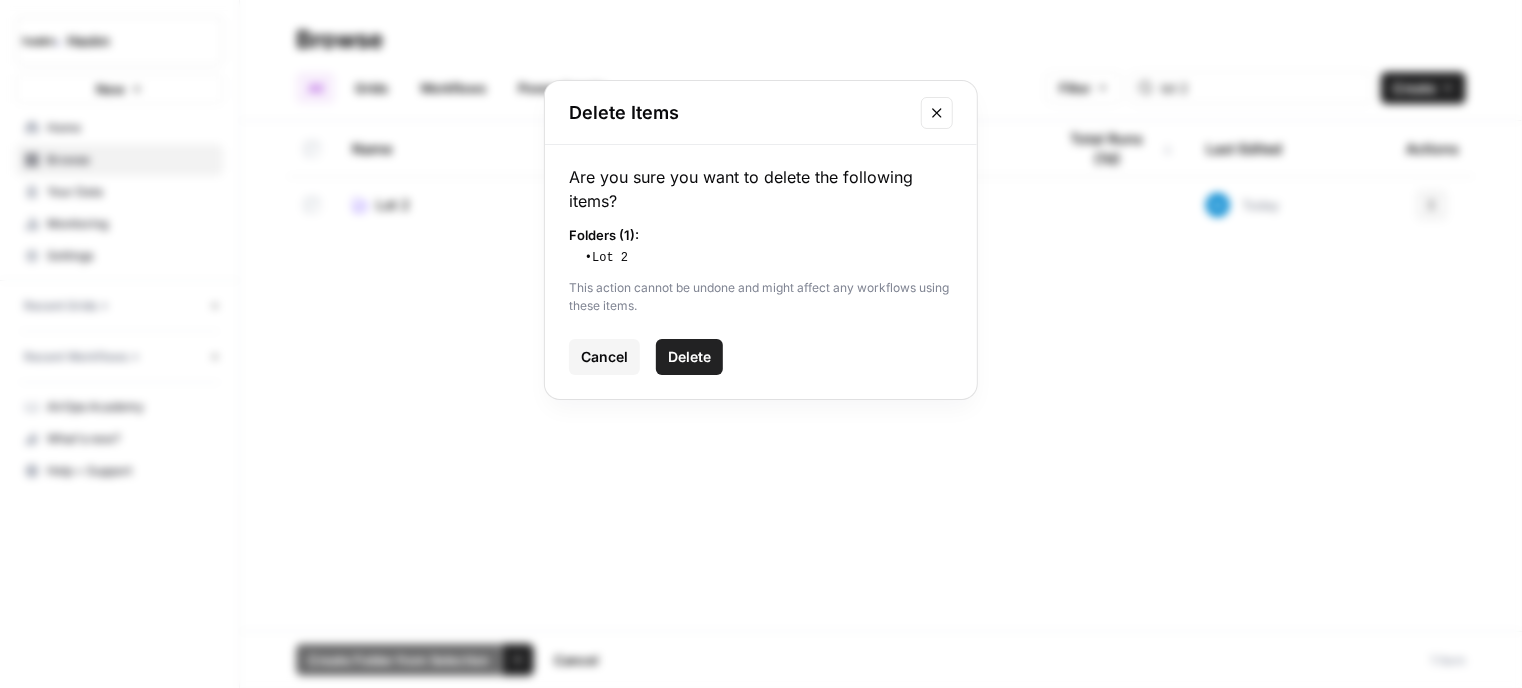 click on "Delete" at bounding box center (689, 357) 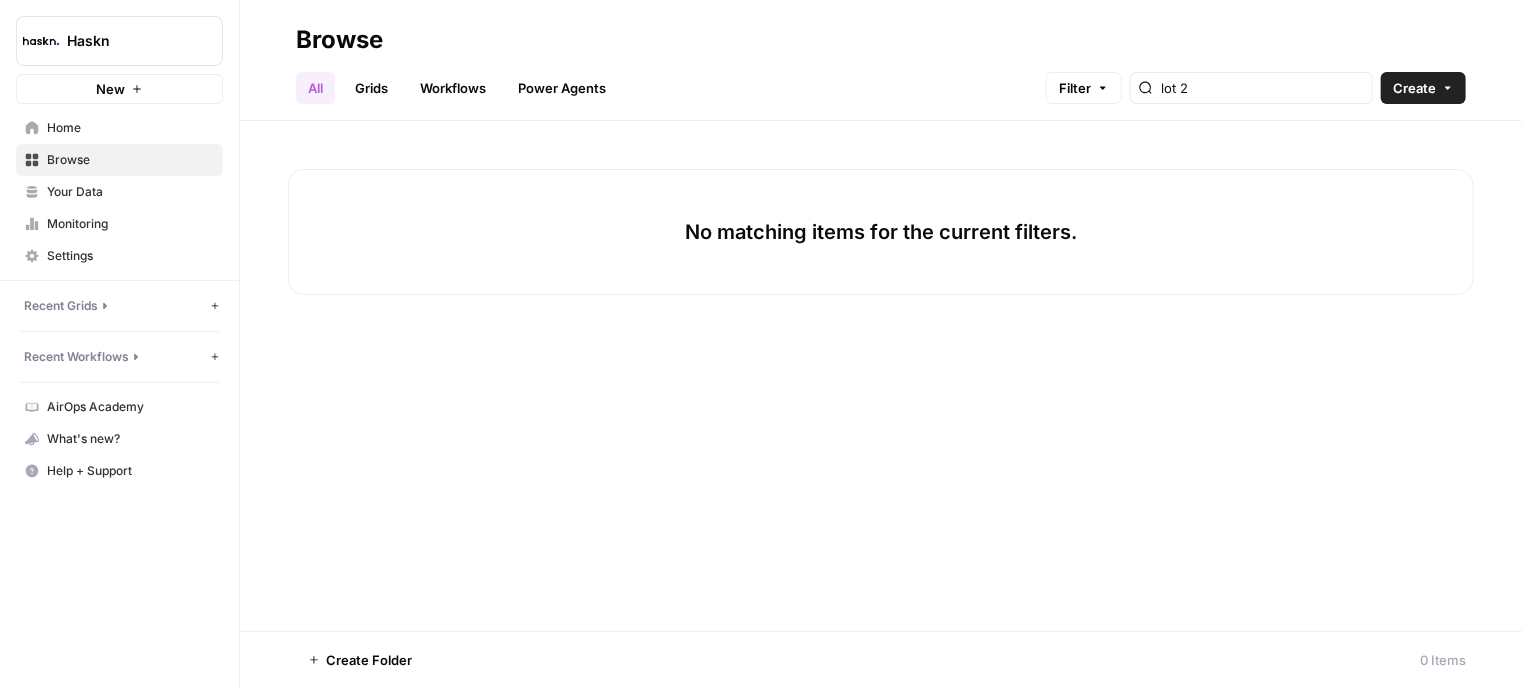 click on "Workflows" at bounding box center (453, 88) 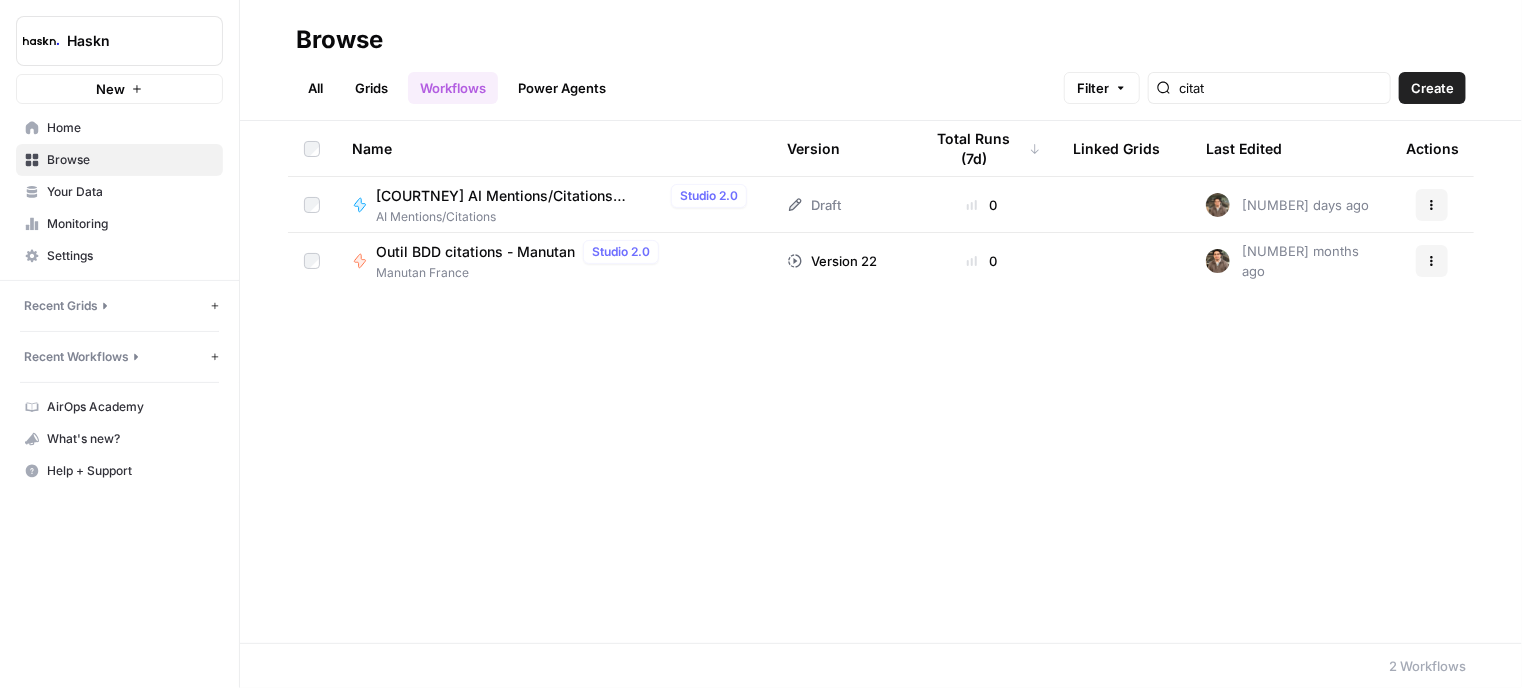 click on "All" at bounding box center [315, 88] 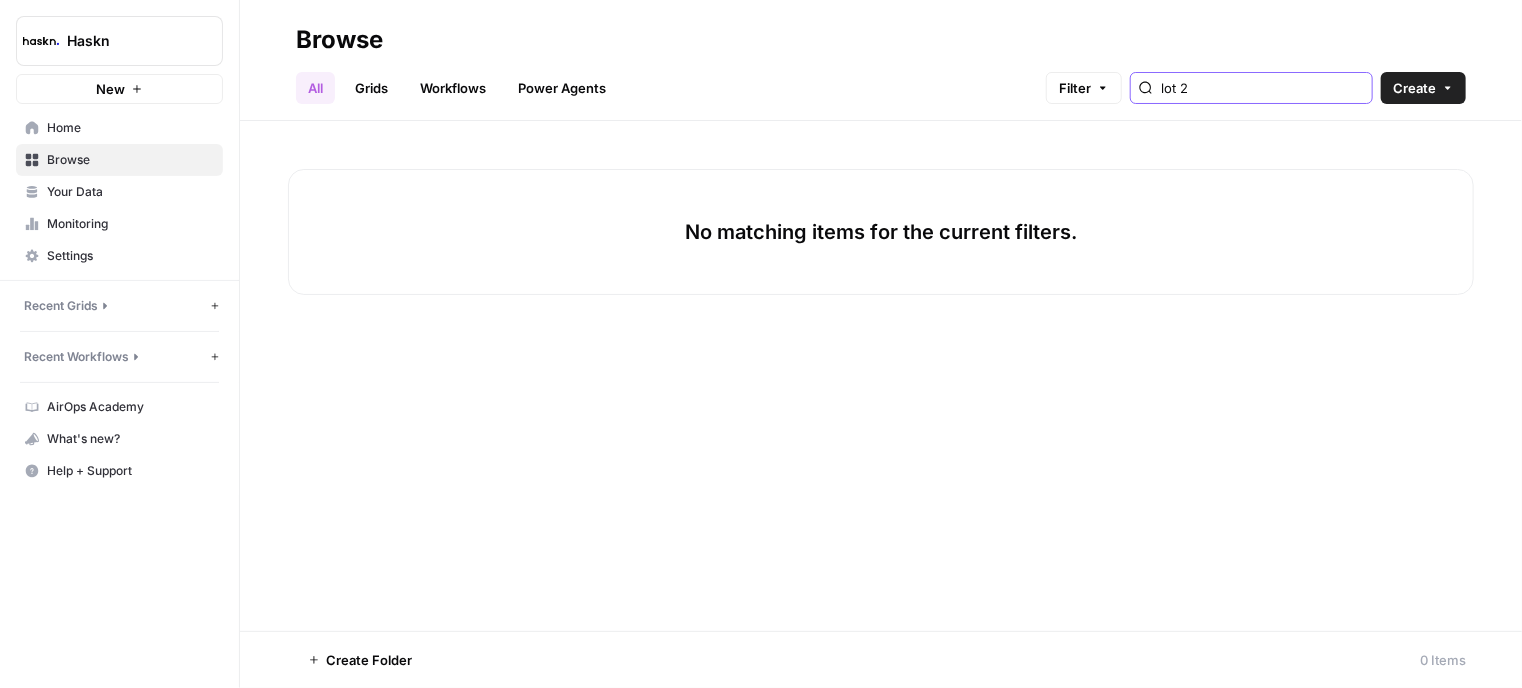 click on "lot 2" at bounding box center [1262, 88] 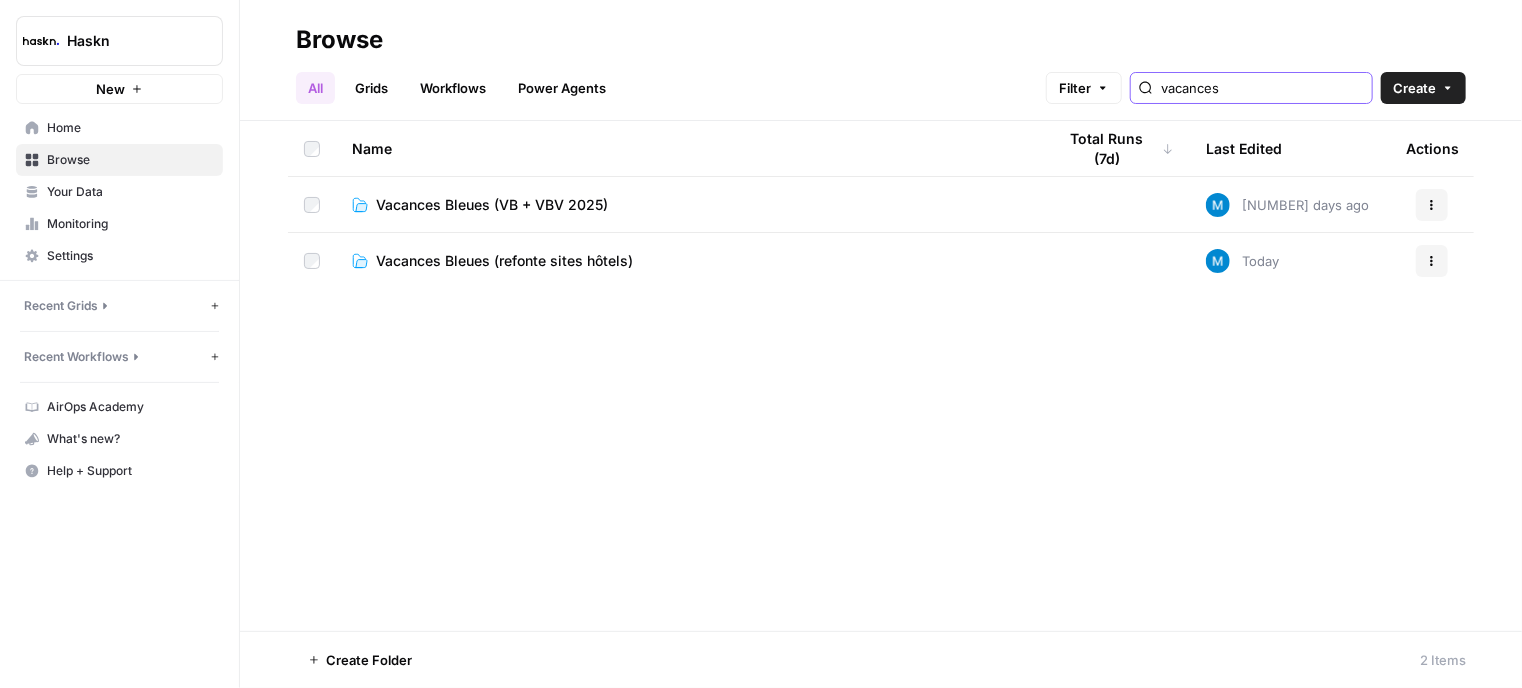 type on "vacances" 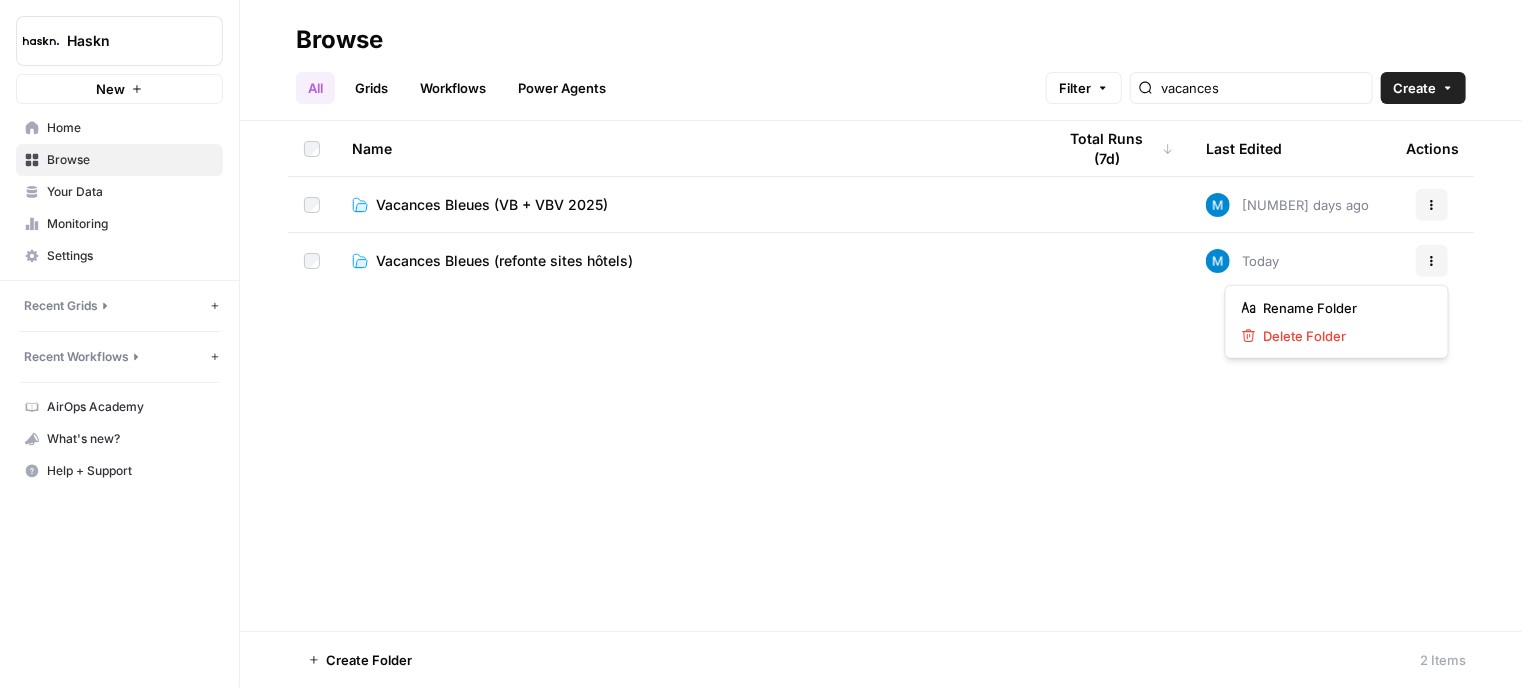 click 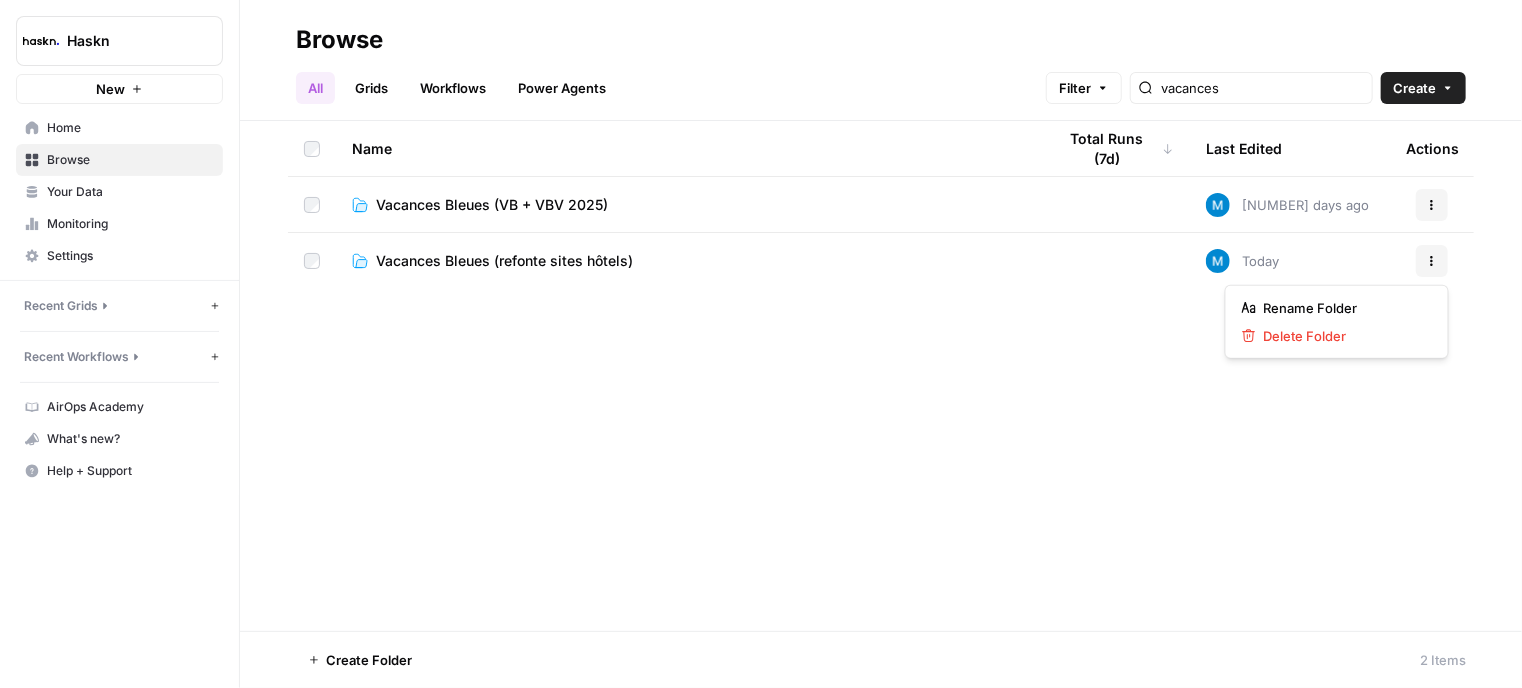click on "Vacances Bleues (refonte sites hôtels)" at bounding box center [504, 261] 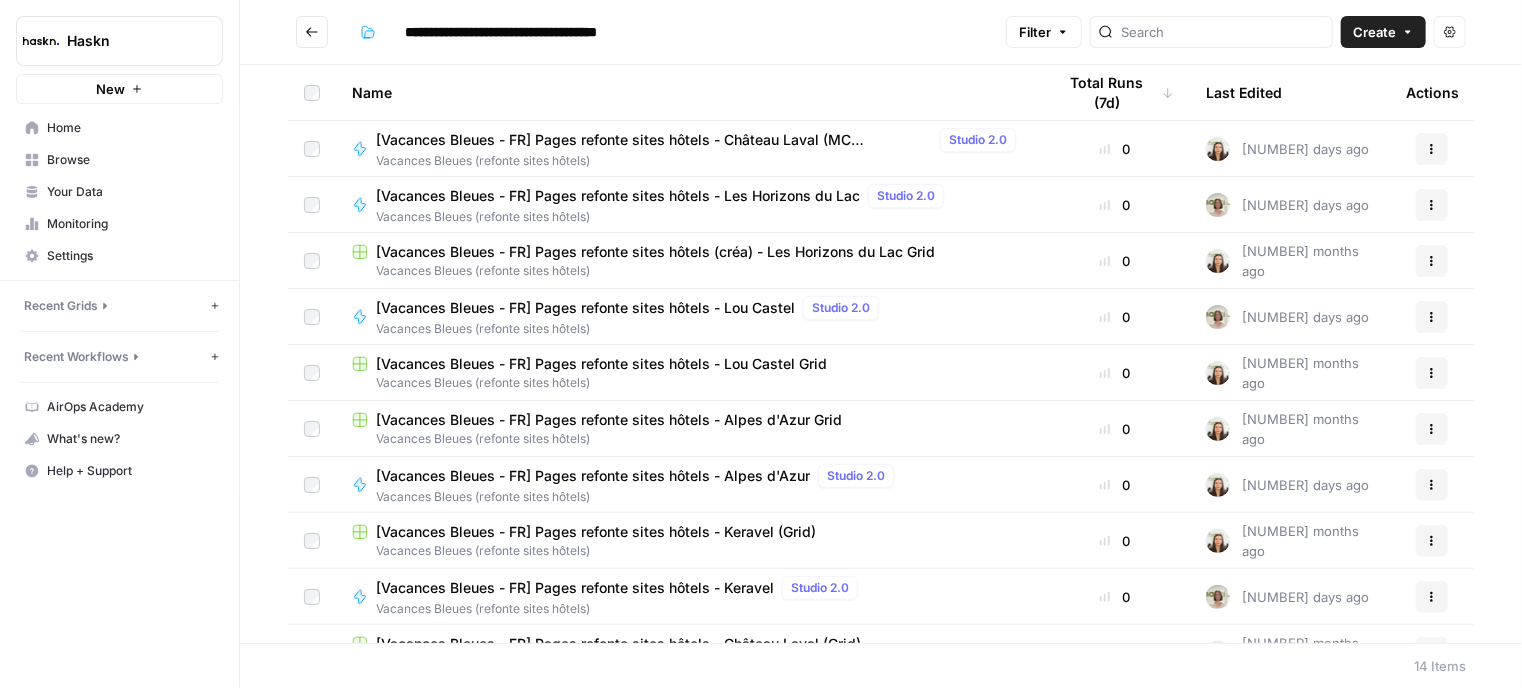 click on "**********" at bounding box center (535, 32) 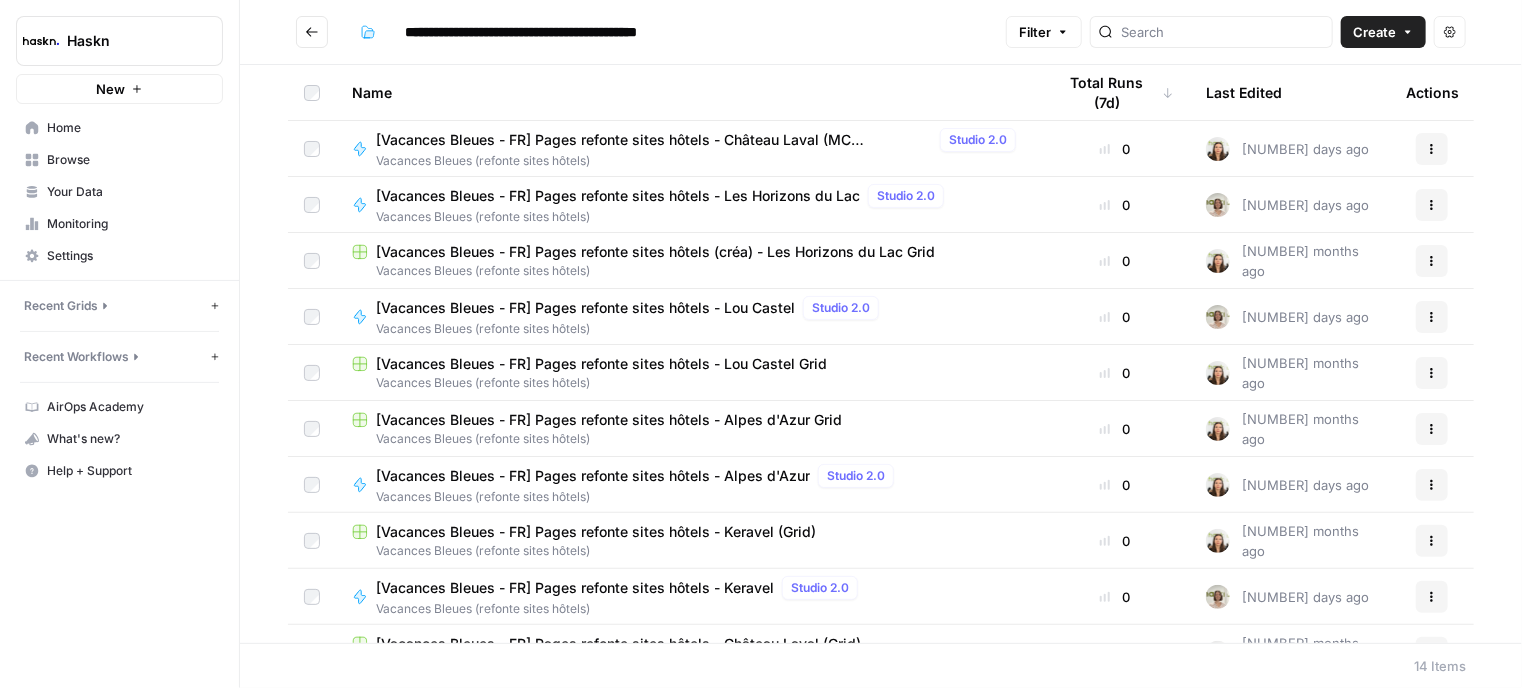 type on "**********" 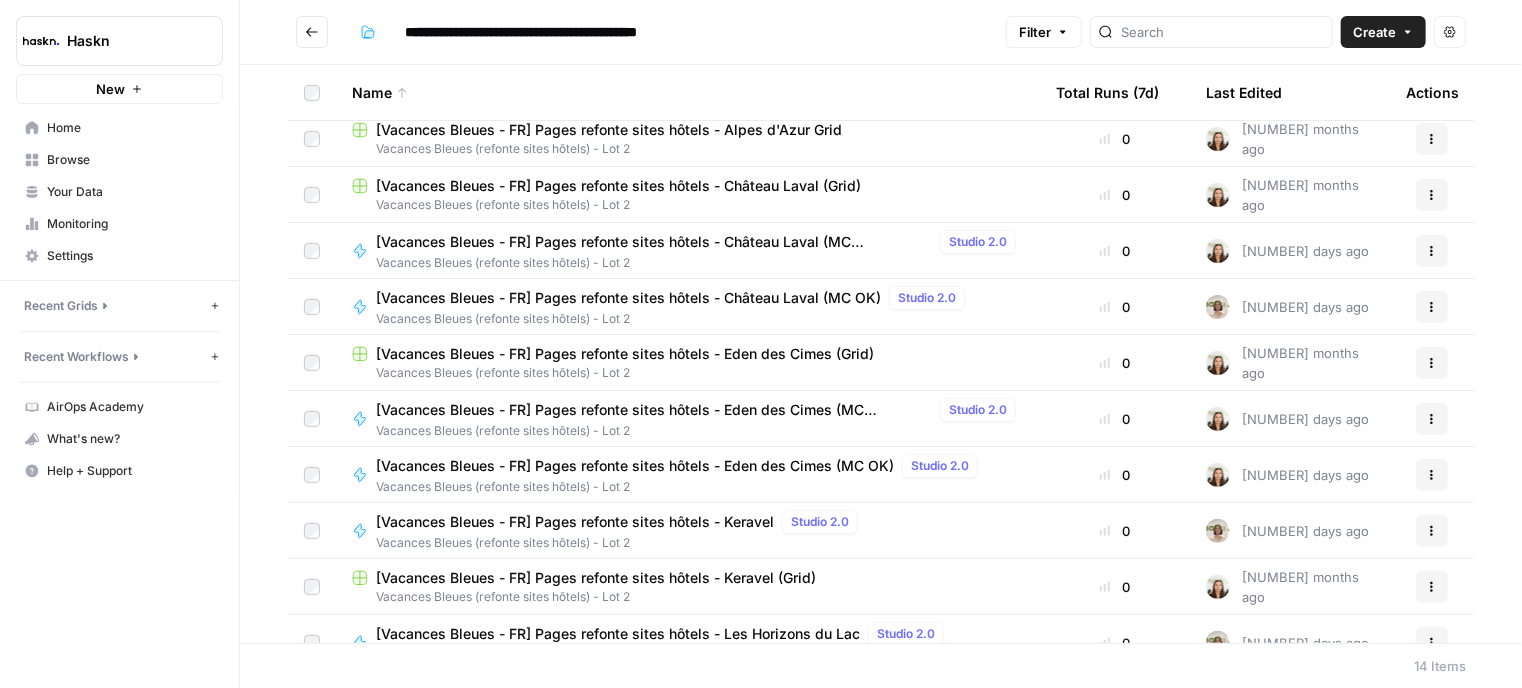 scroll, scrollTop: 0, scrollLeft: 0, axis: both 